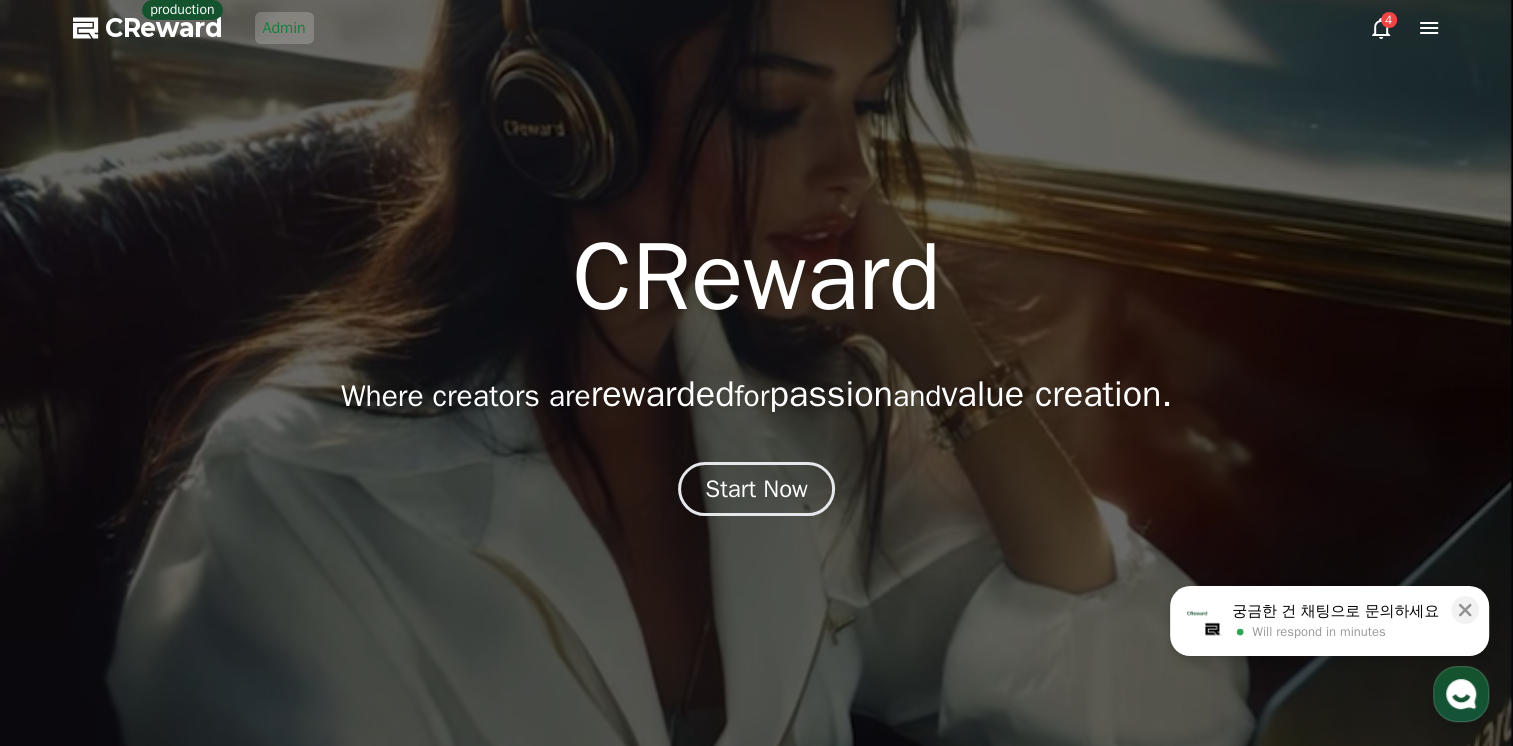 scroll, scrollTop: 0, scrollLeft: 0, axis: both 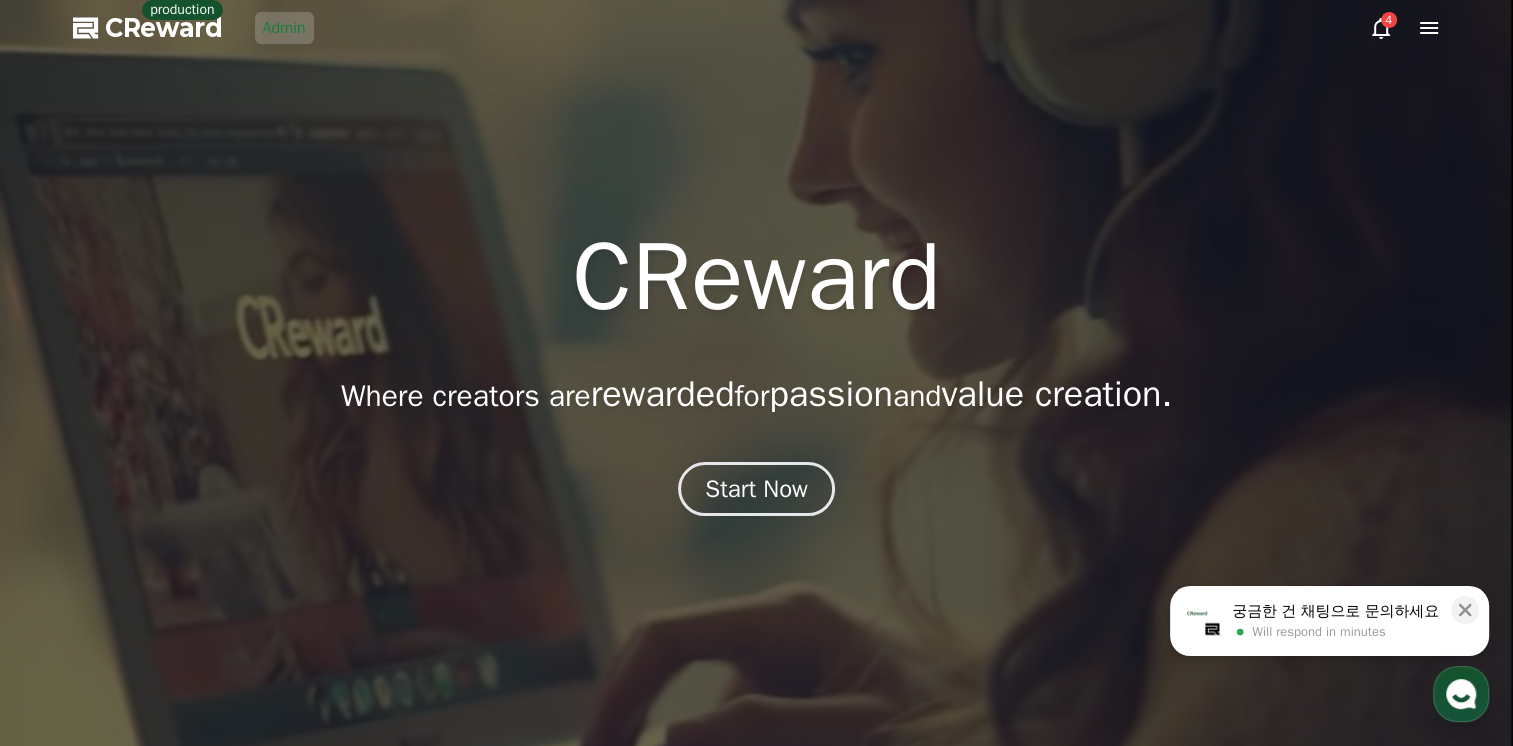 click on "Admin" at bounding box center [284, 28] 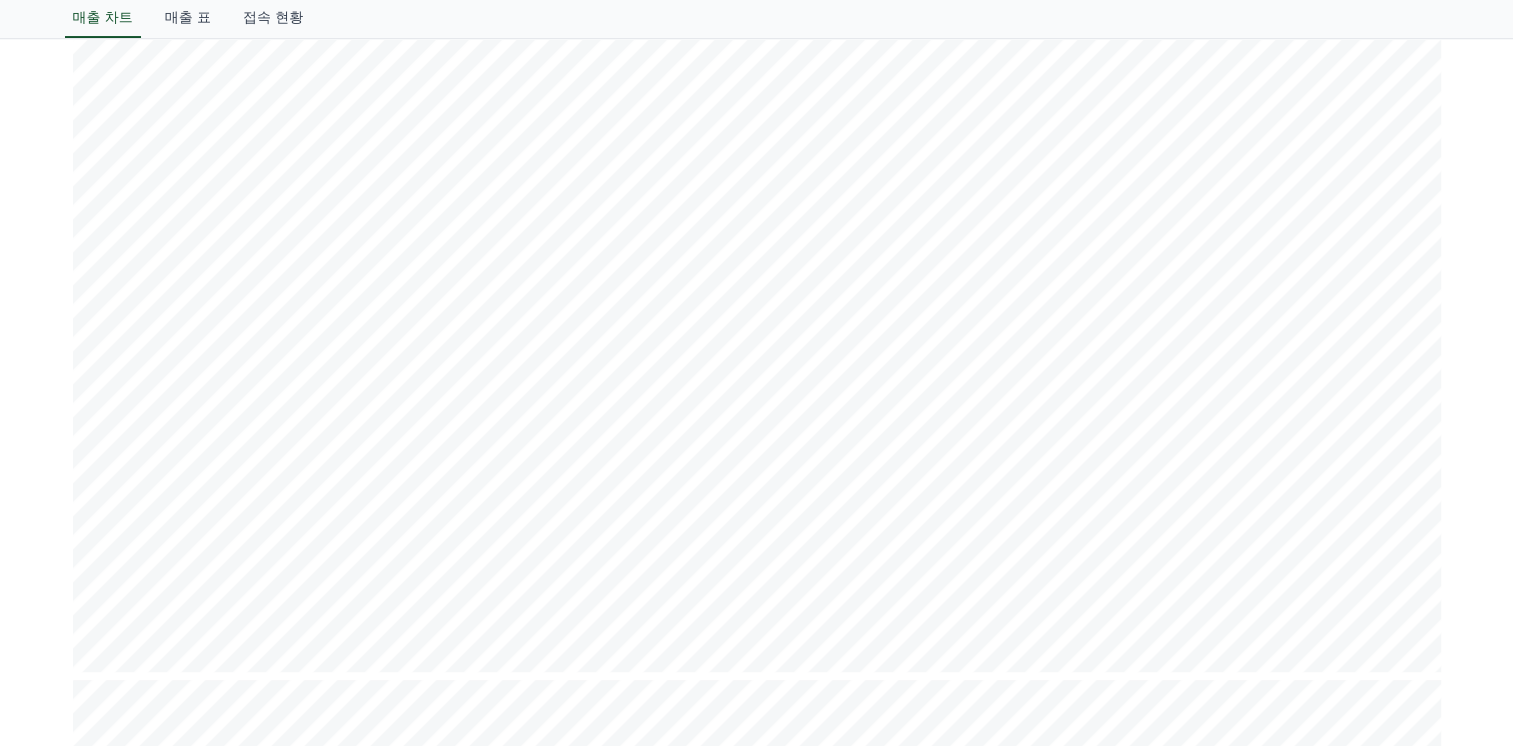 scroll, scrollTop: 0, scrollLeft: 0, axis: both 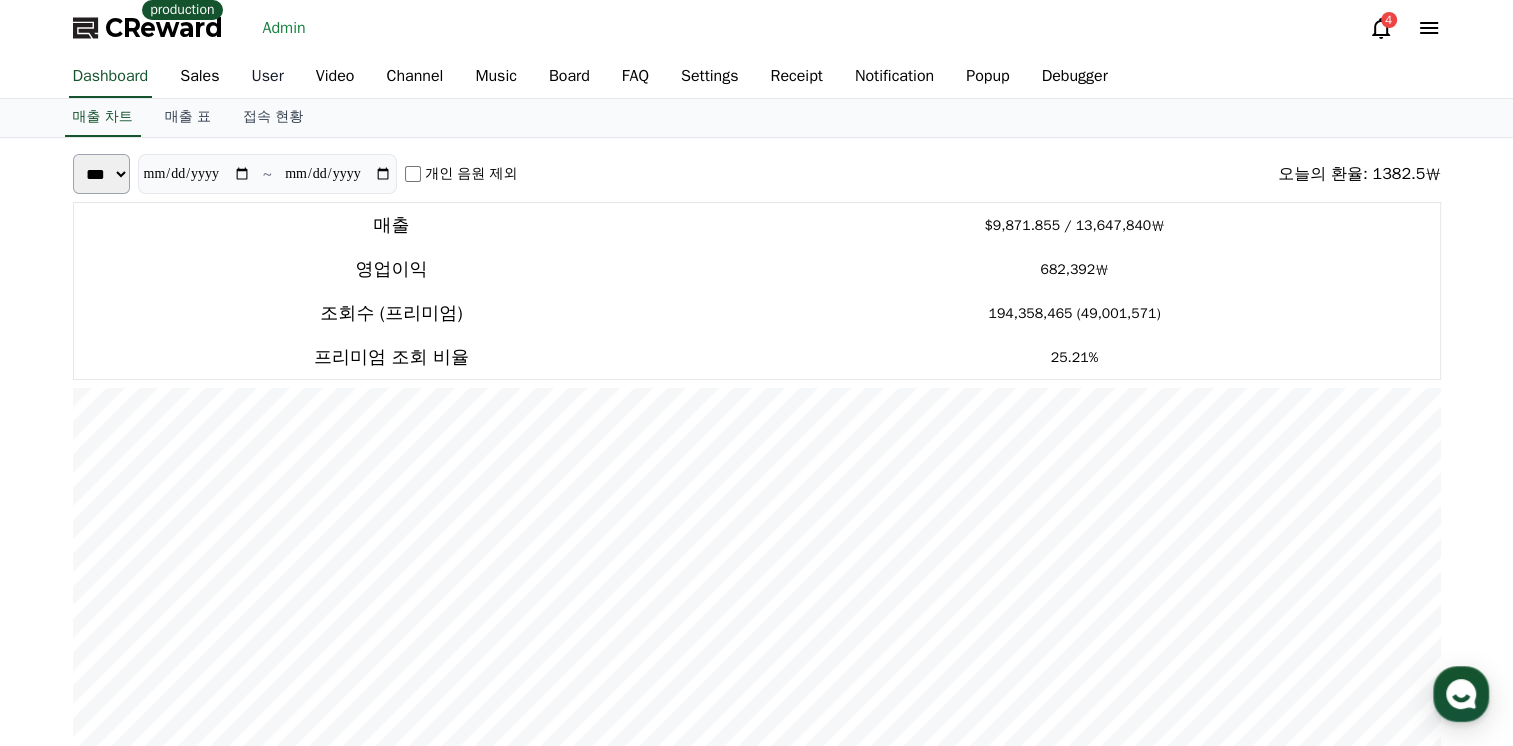 click on "User" at bounding box center [268, 77] 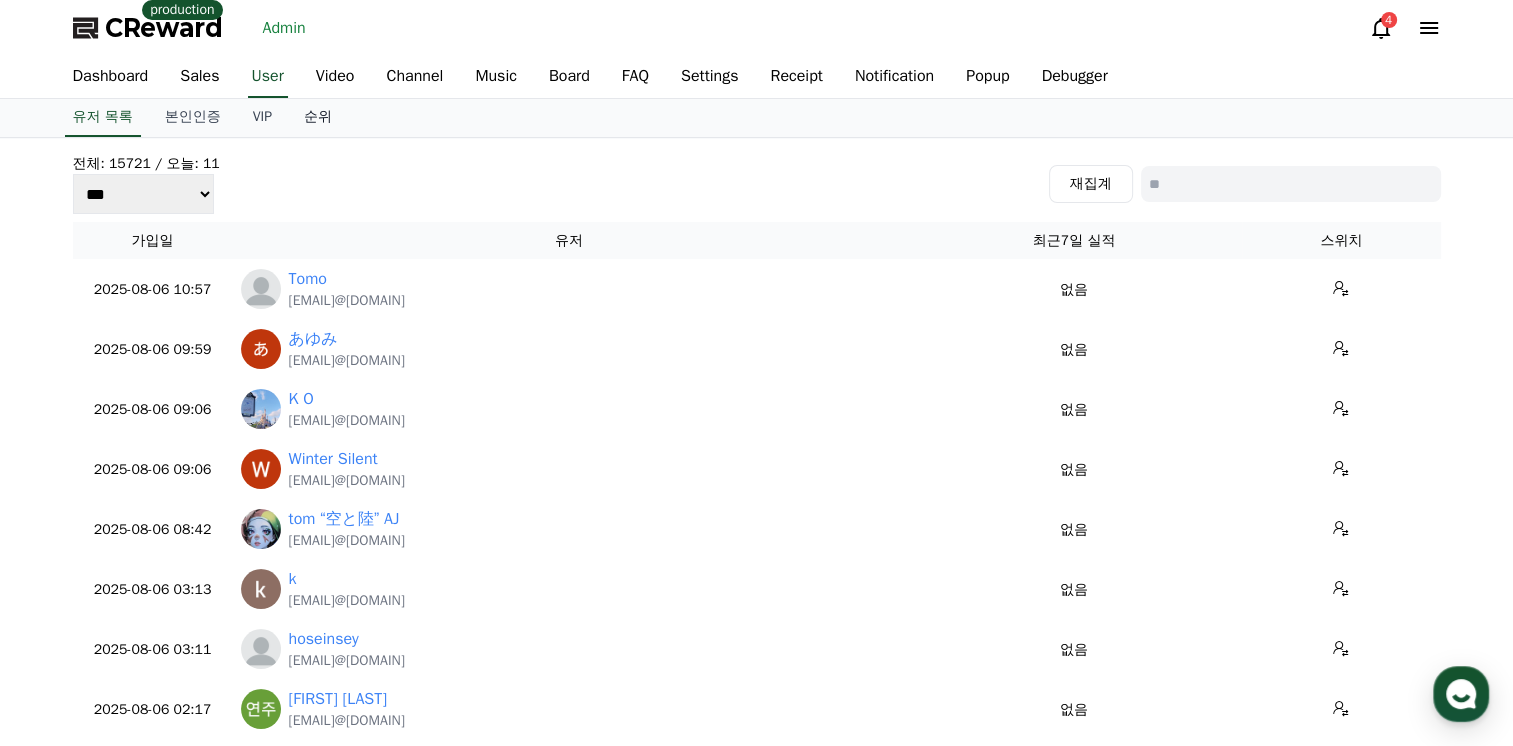 click on "순위" at bounding box center (318, 118) 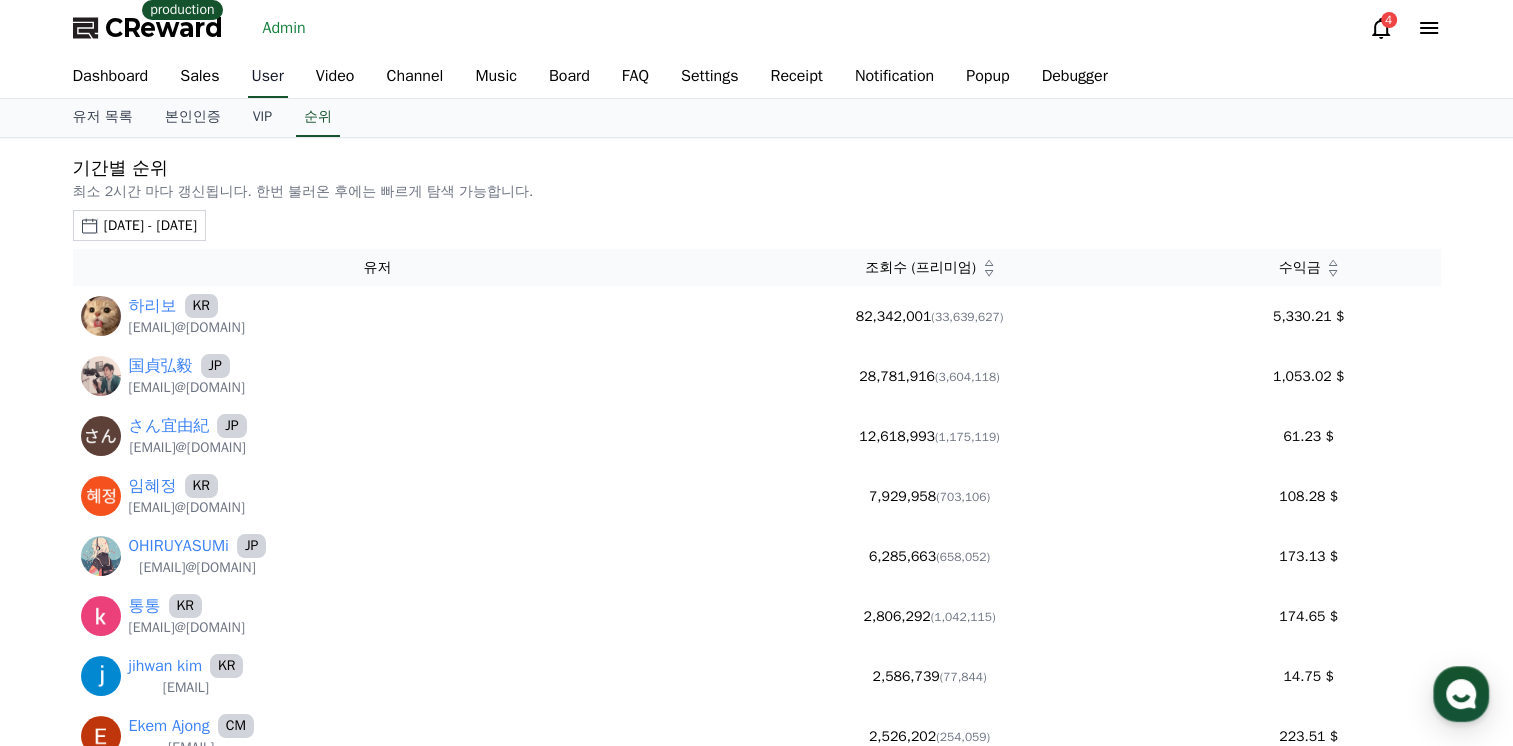 click on "User" at bounding box center (268, 77) 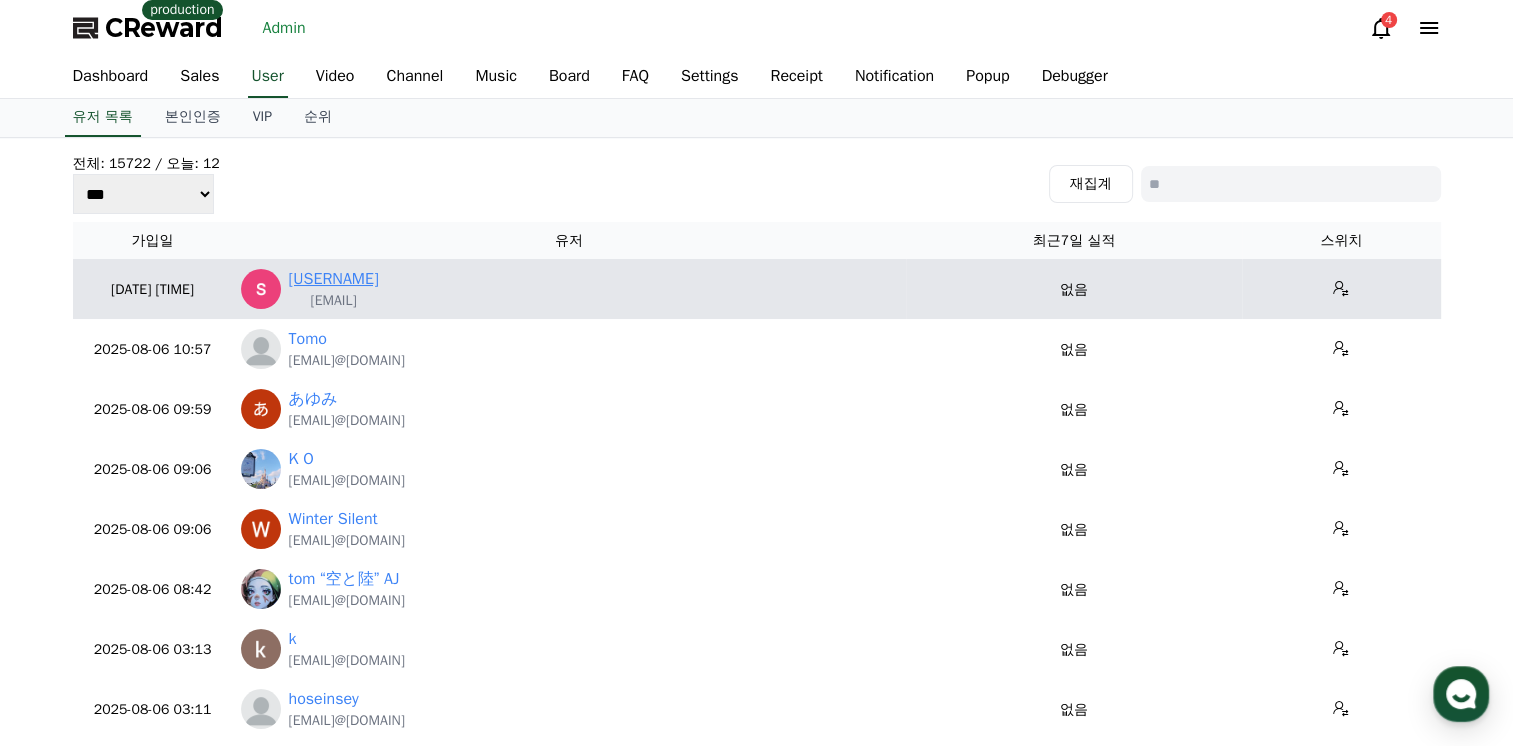 click on "skchoi63" at bounding box center [334, 279] 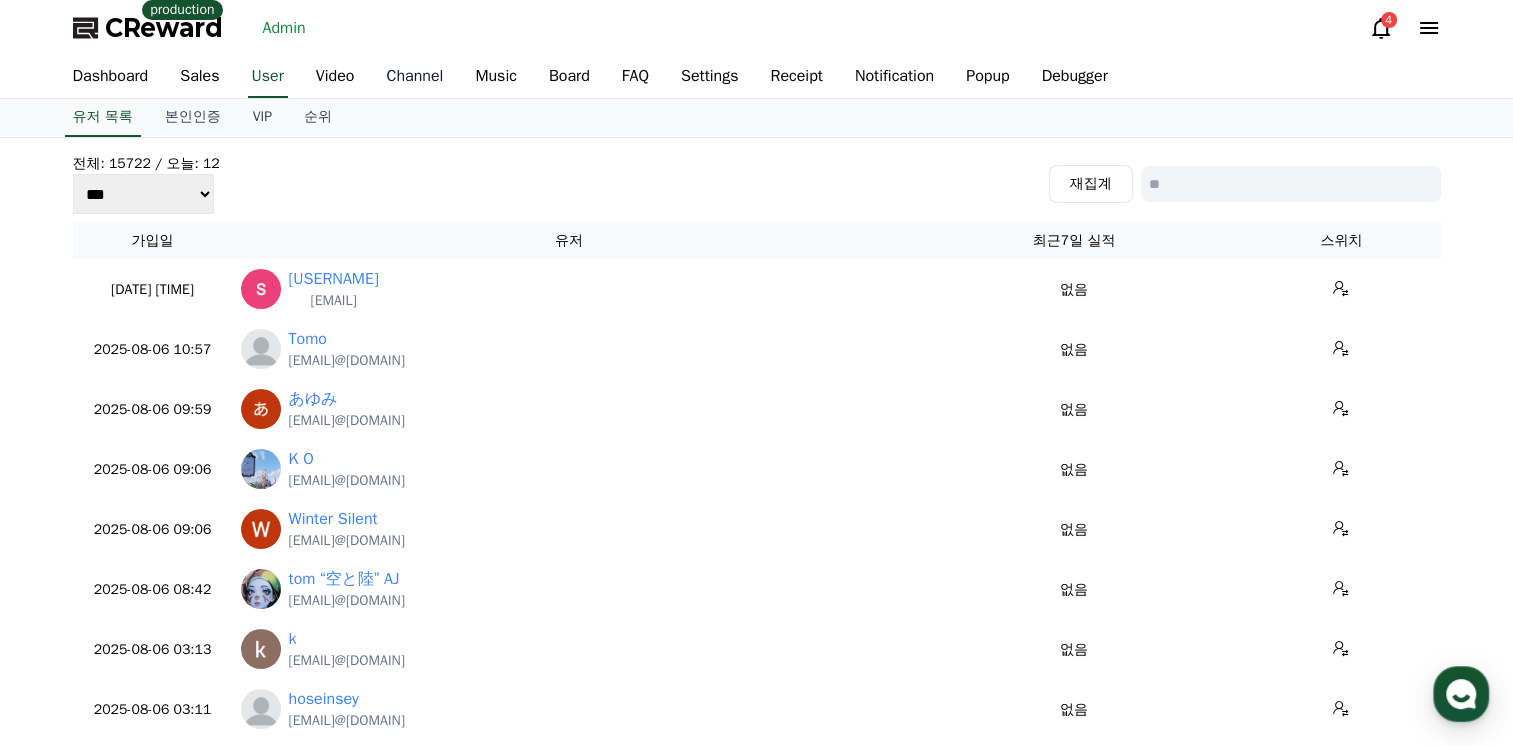 click on "Channel" at bounding box center [414, 77] 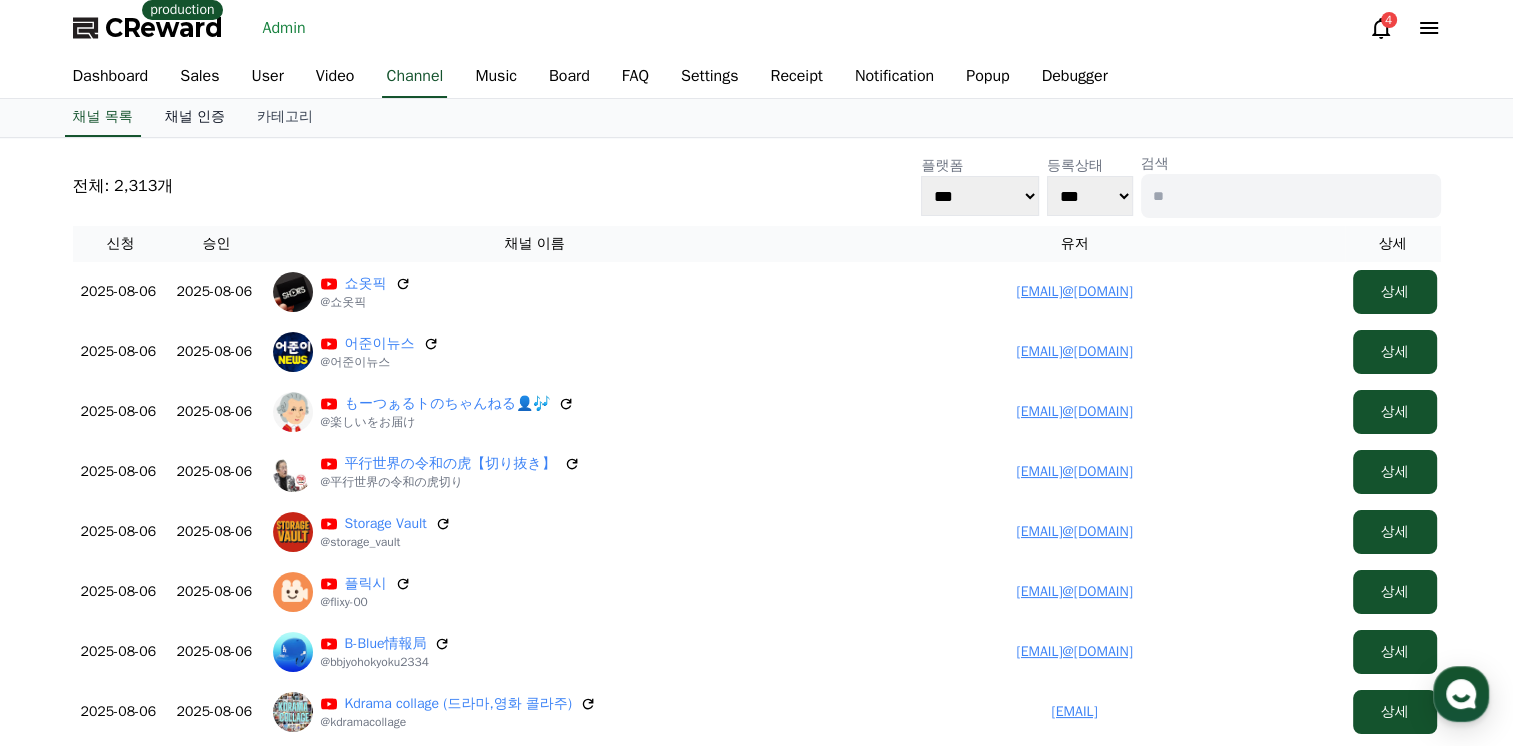click on "채널 인증" at bounding box center (195, 118) 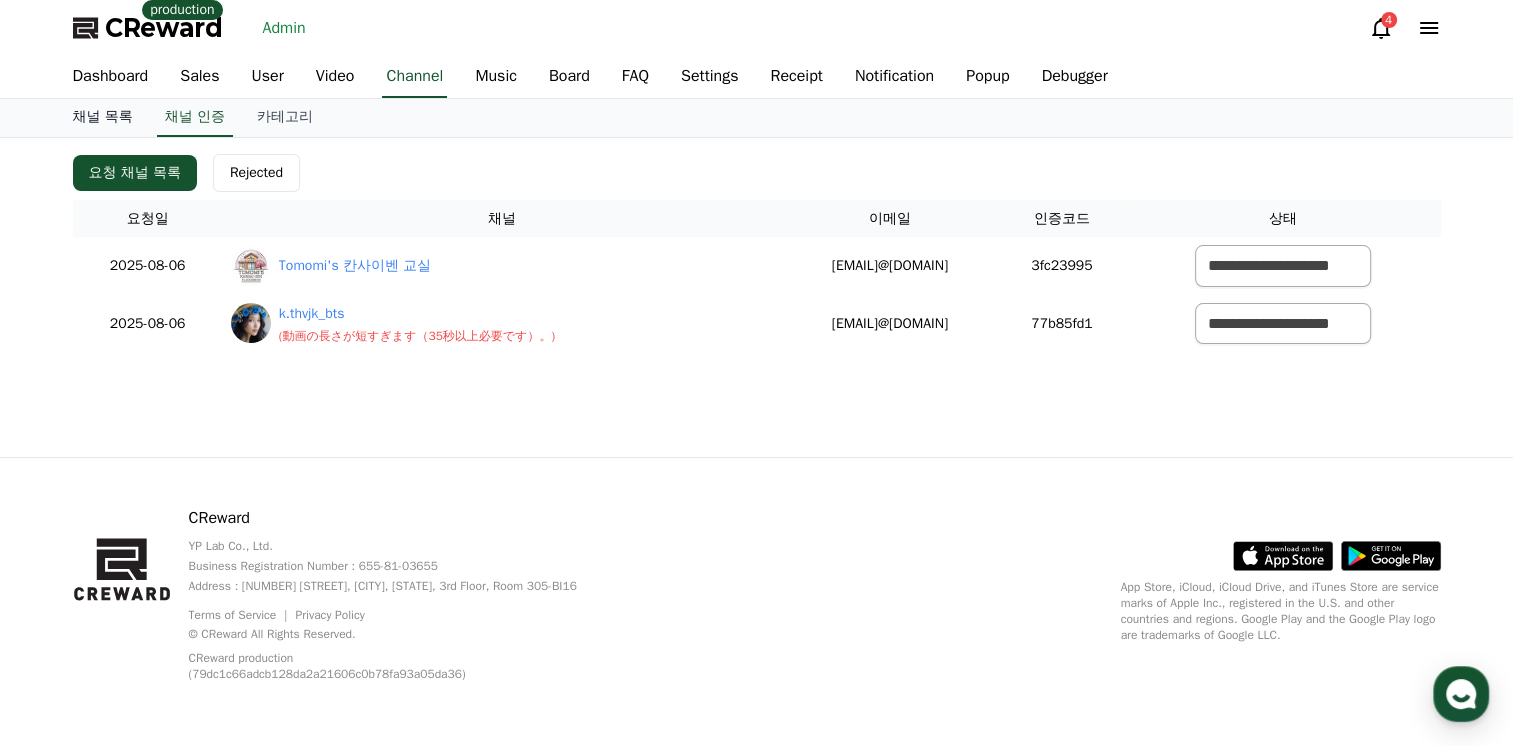click on "채널 목록" at bounding box center [103, 118] 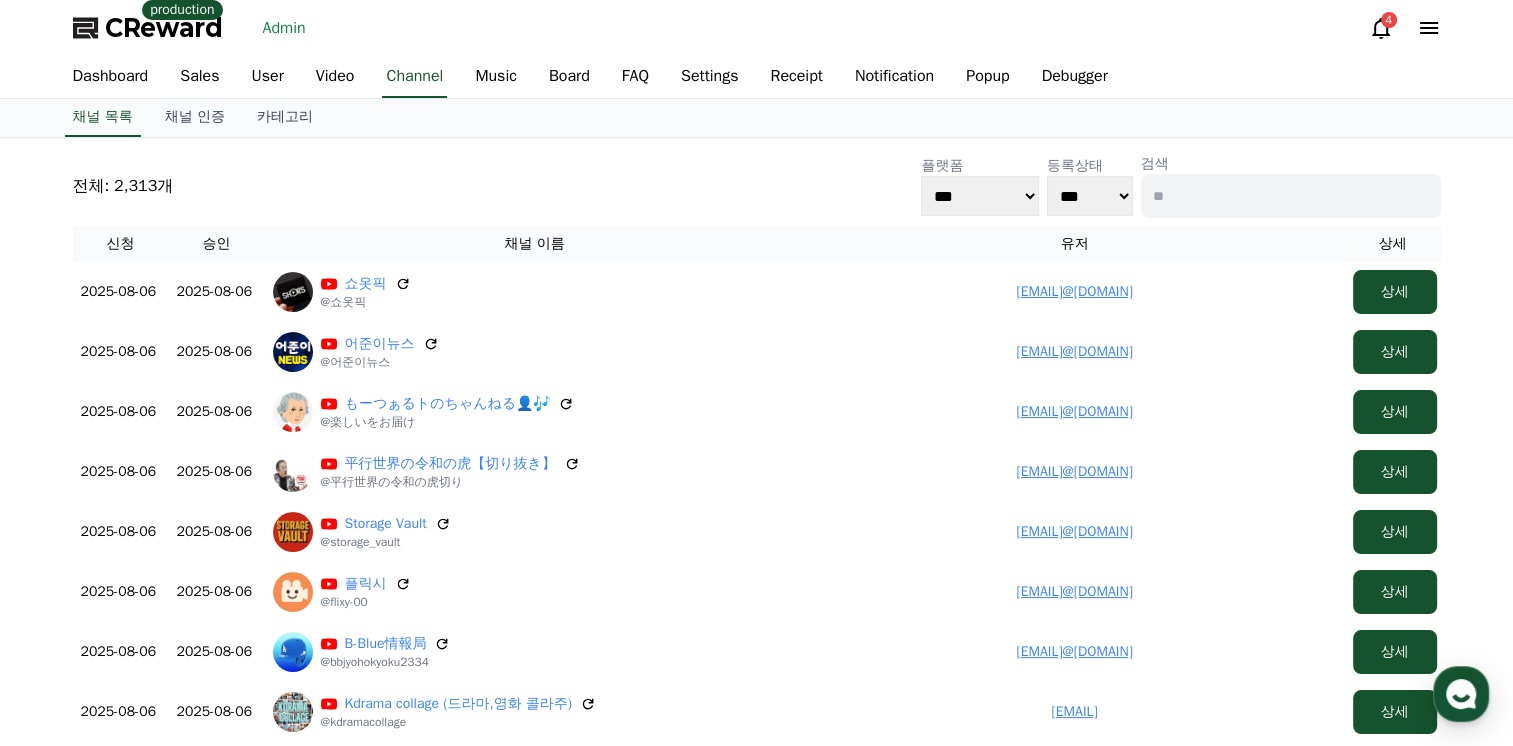 scroll, scrollTop: 200, scrollLeft: 0, axis: vertical 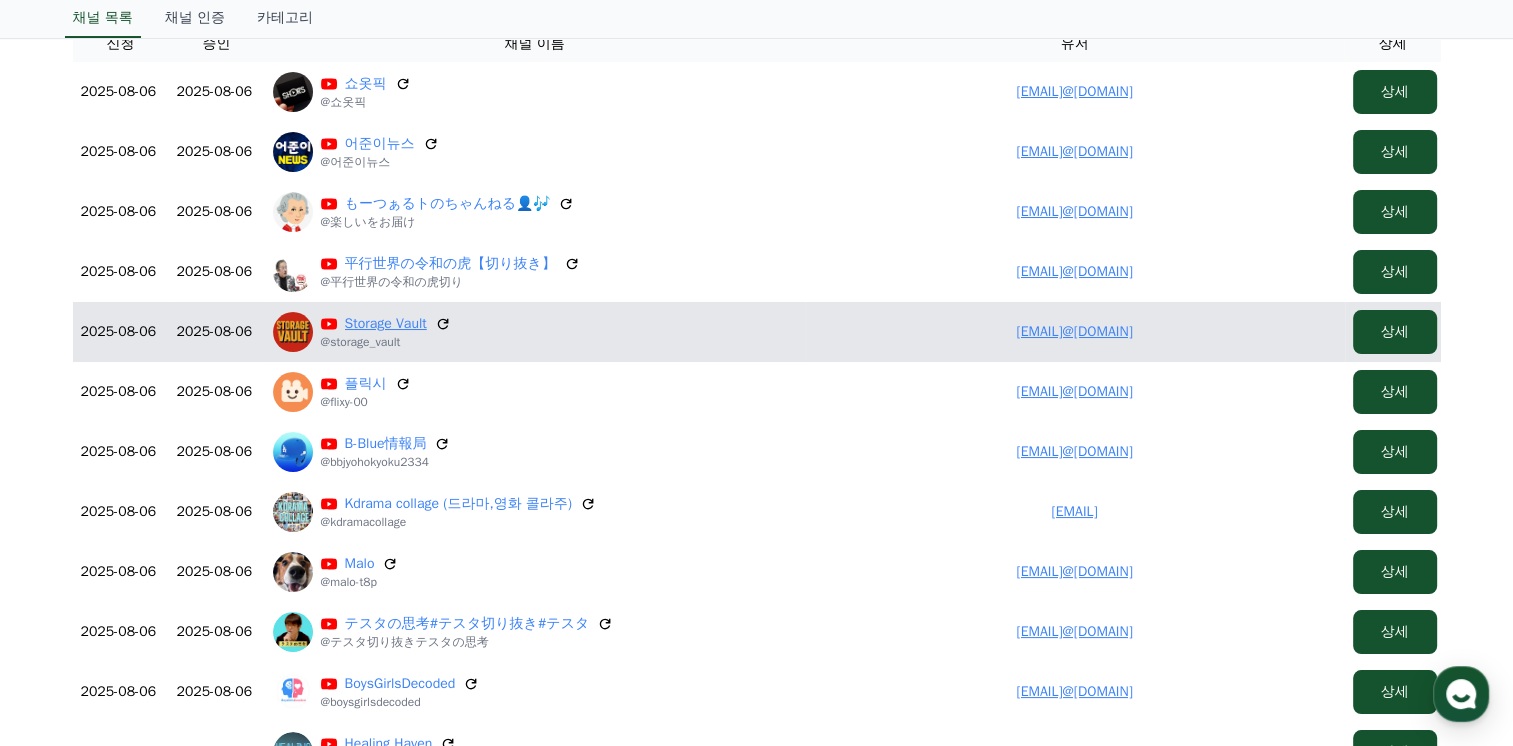 click on "Storage Vault" at bounding box center [386, 324] 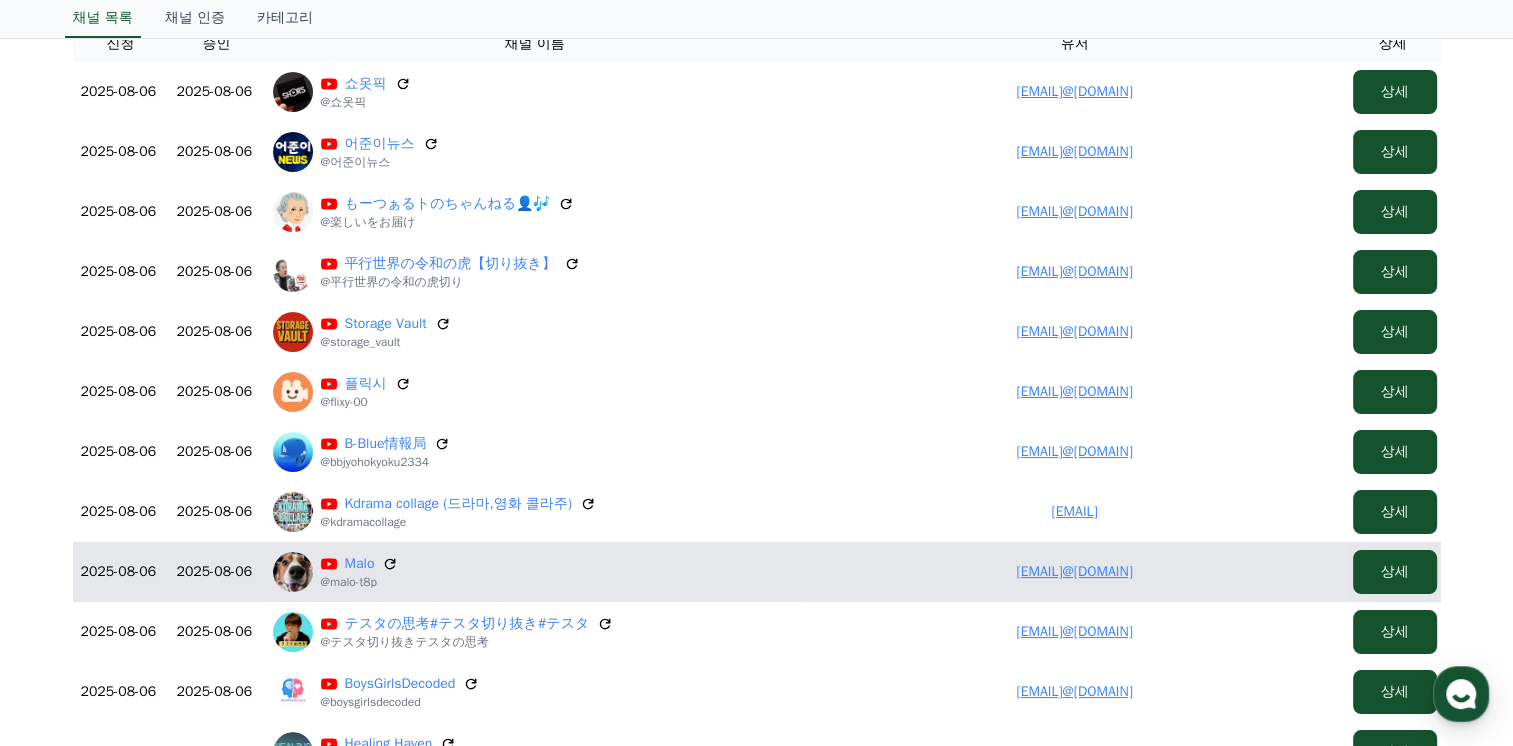 scroll, scrollTop: 300, scrollLeft: 0, axis: vertical 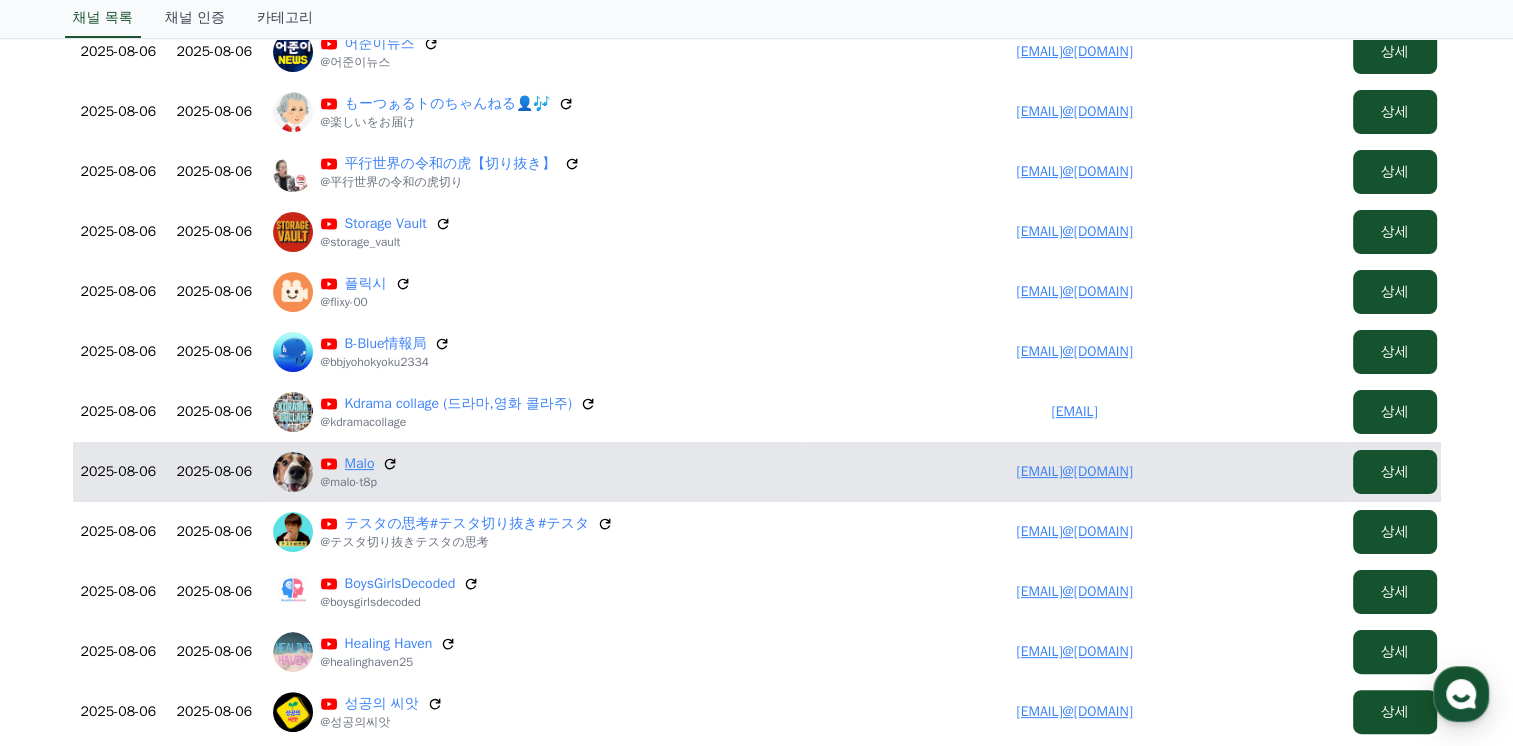 click on "Malo" at bounding box center [360, 464] 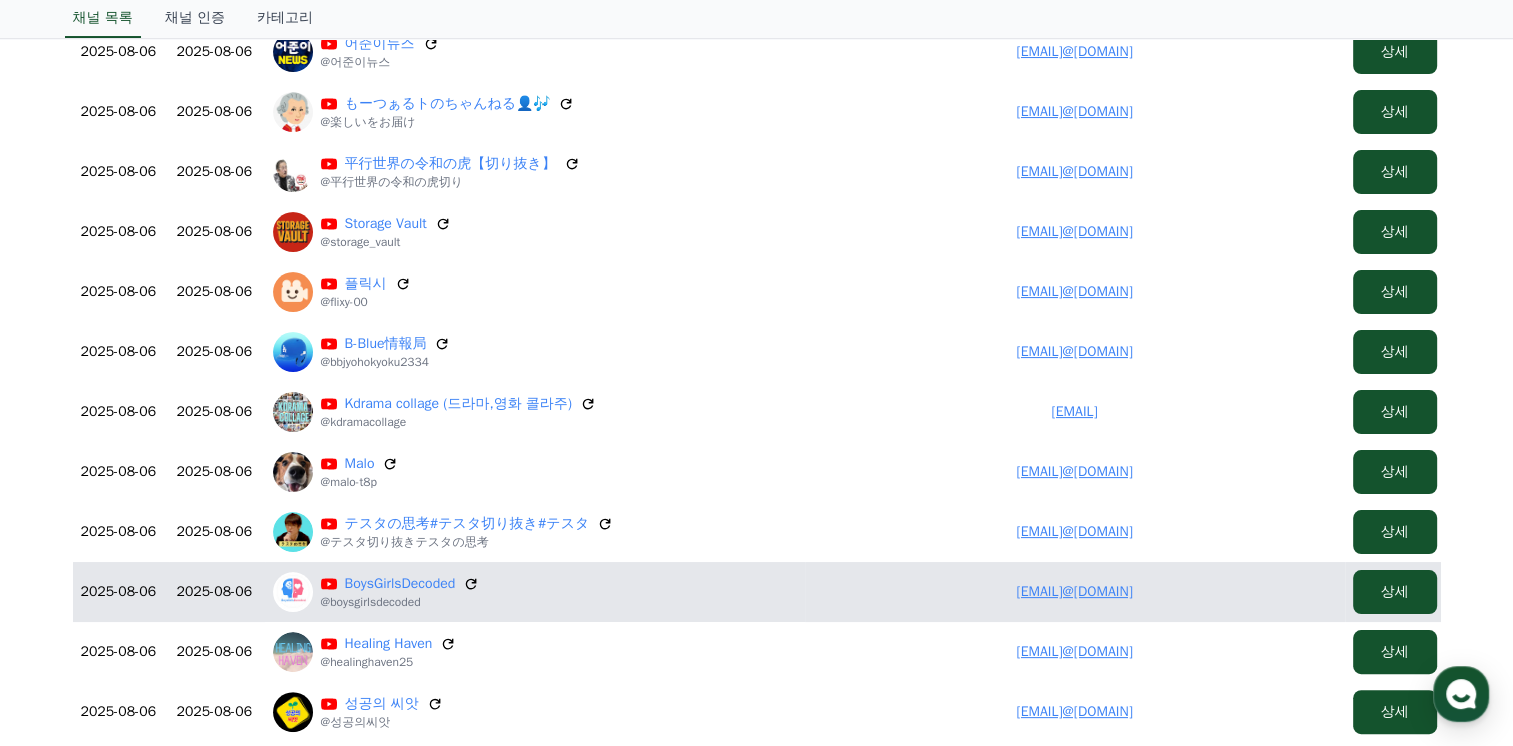 scroll, scrollTop: 400, scrollLeft: 0, axis: vertical 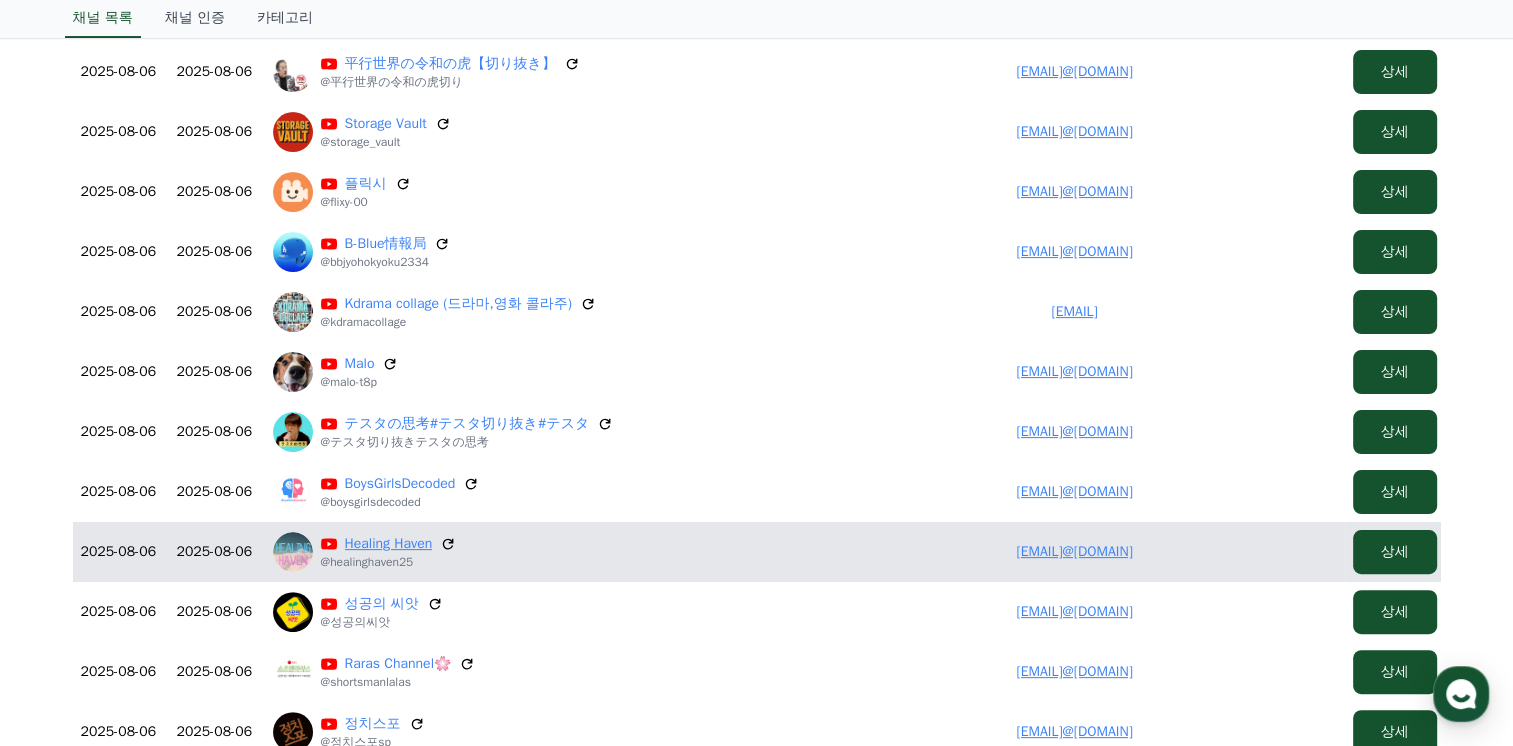 click on "Healing Haven" at bounding box center [389, 544] 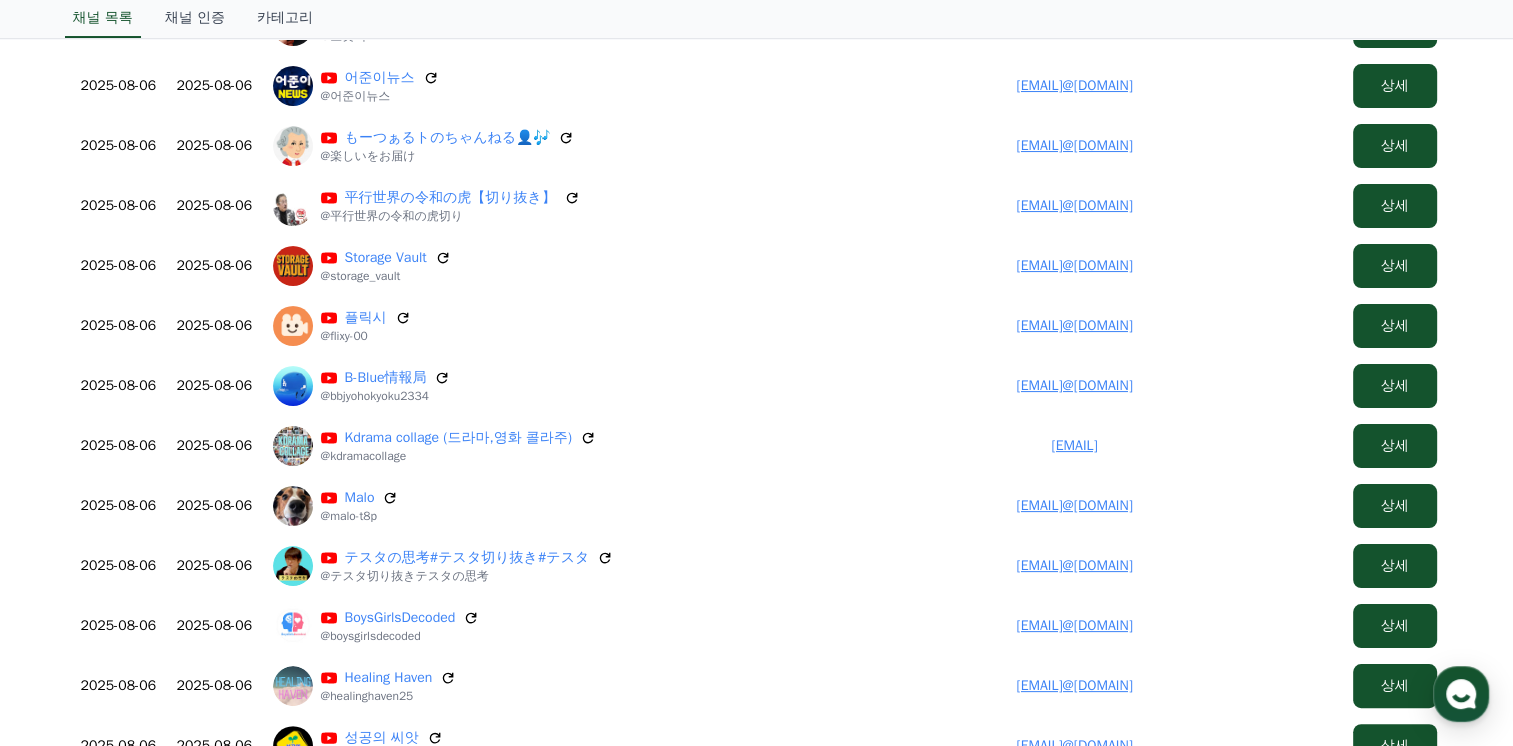 scroll, scrollTop: 0, scrollLeft: 0, axis: both 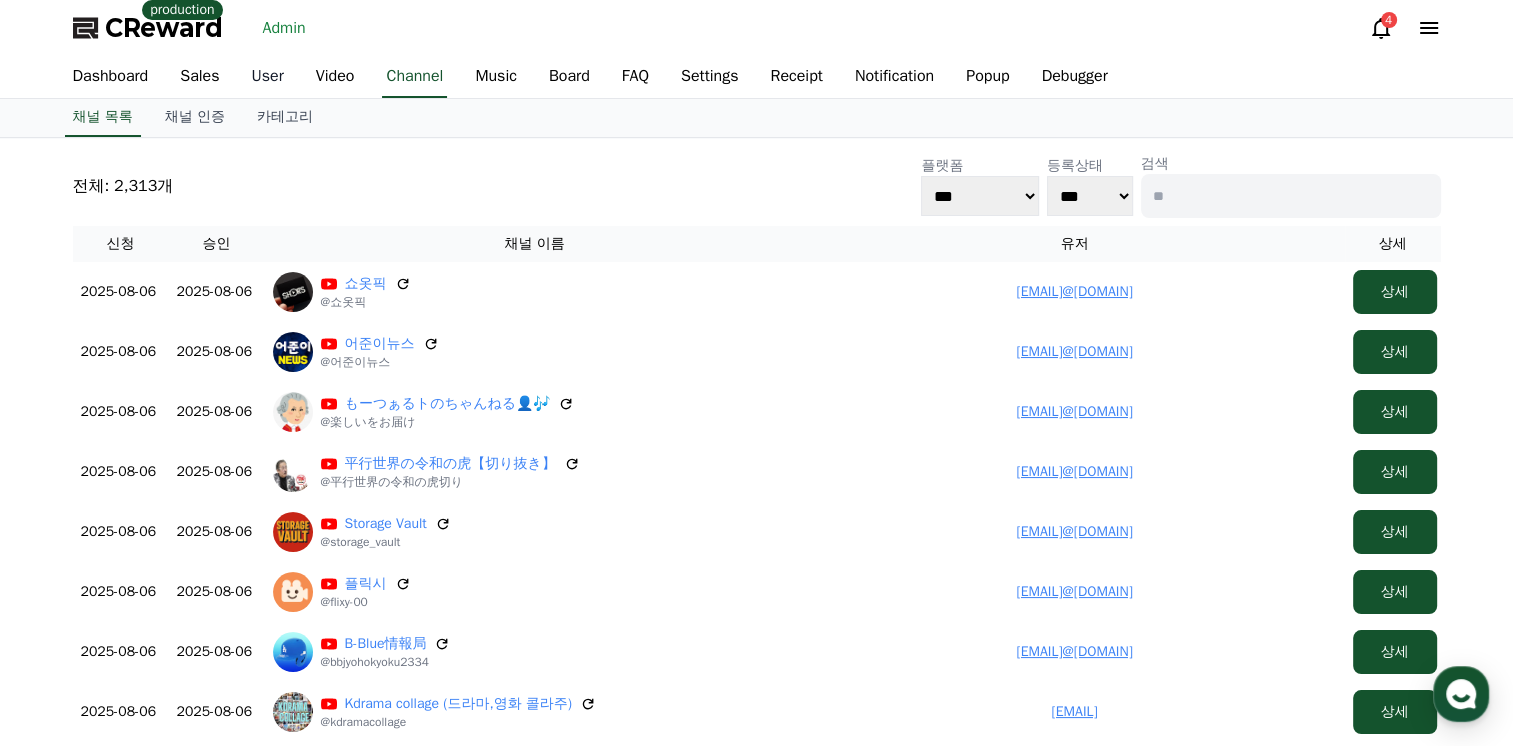 click on "User" at bounding box center [268, 77] 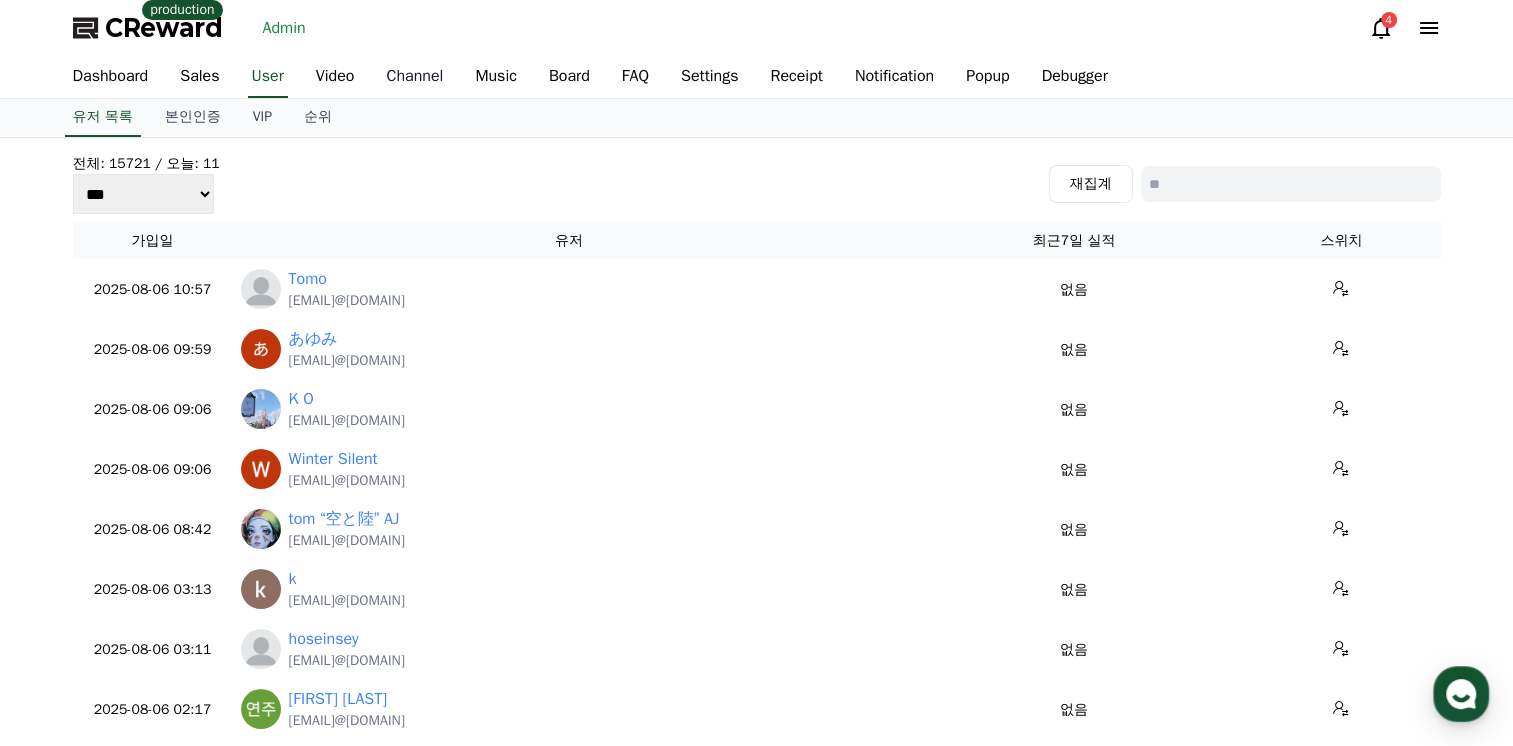 click on "Channel" at bounding box center [414, 77] 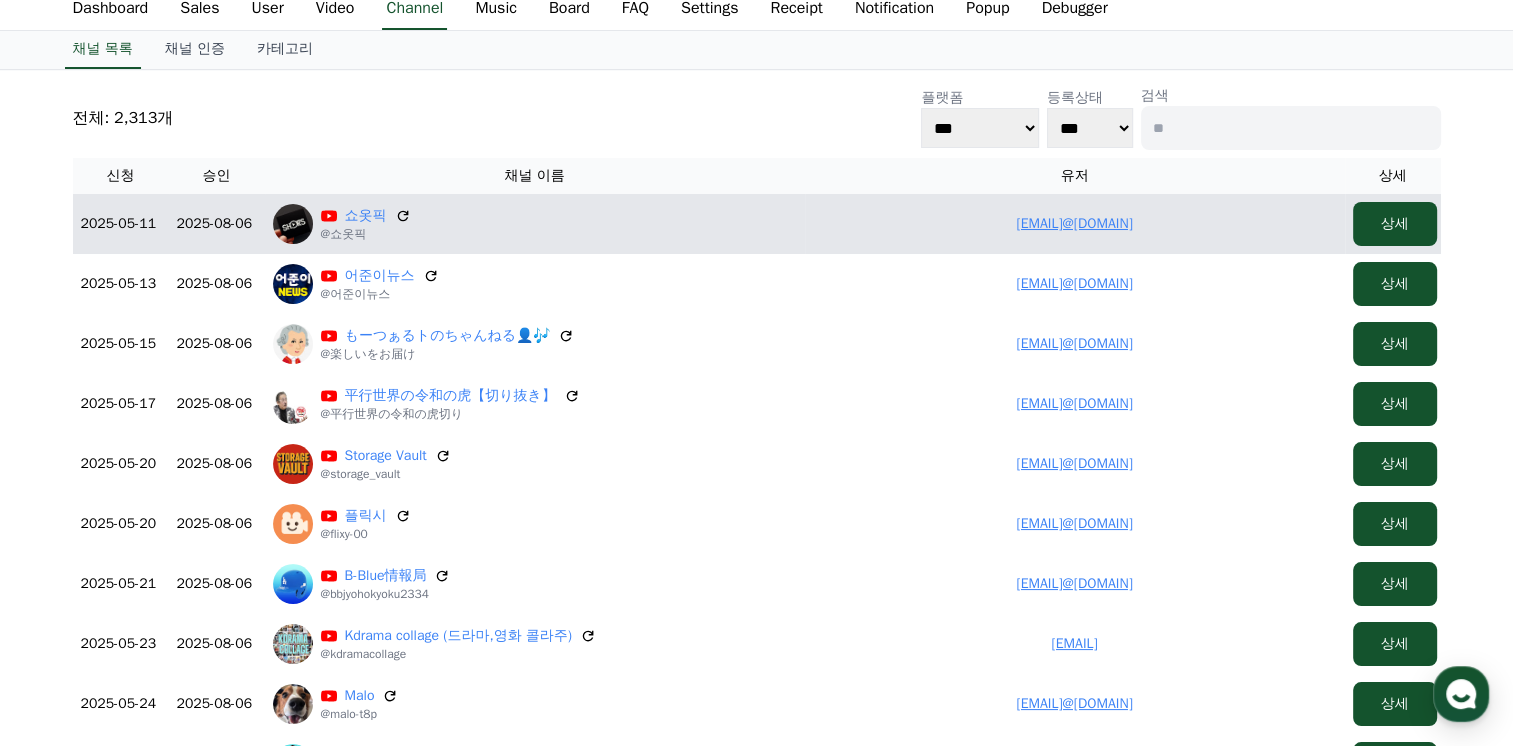 scroll, scrollTop: 0, scrollLeft: 0, axis: both 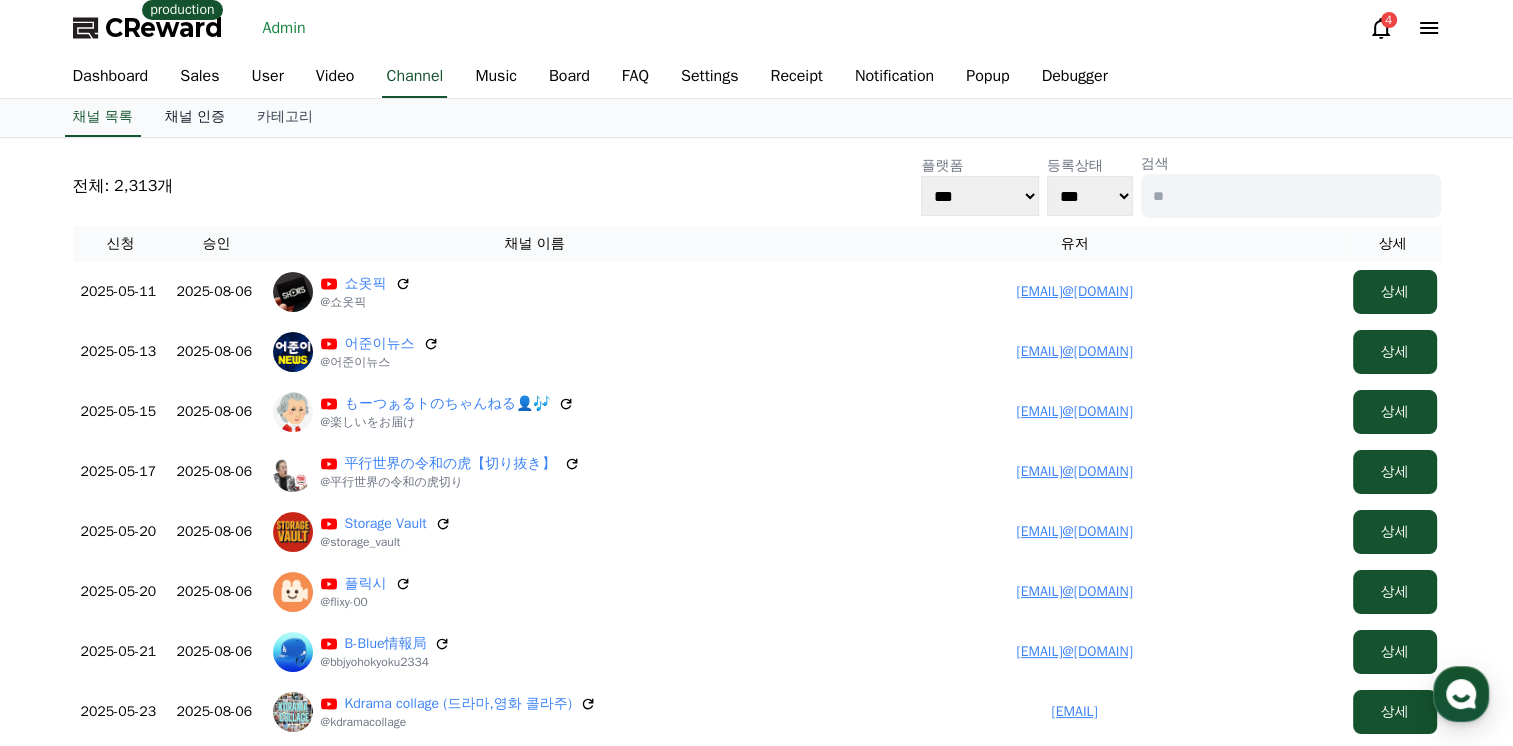 click on "채널 인증" at bounding box center (195, 118) 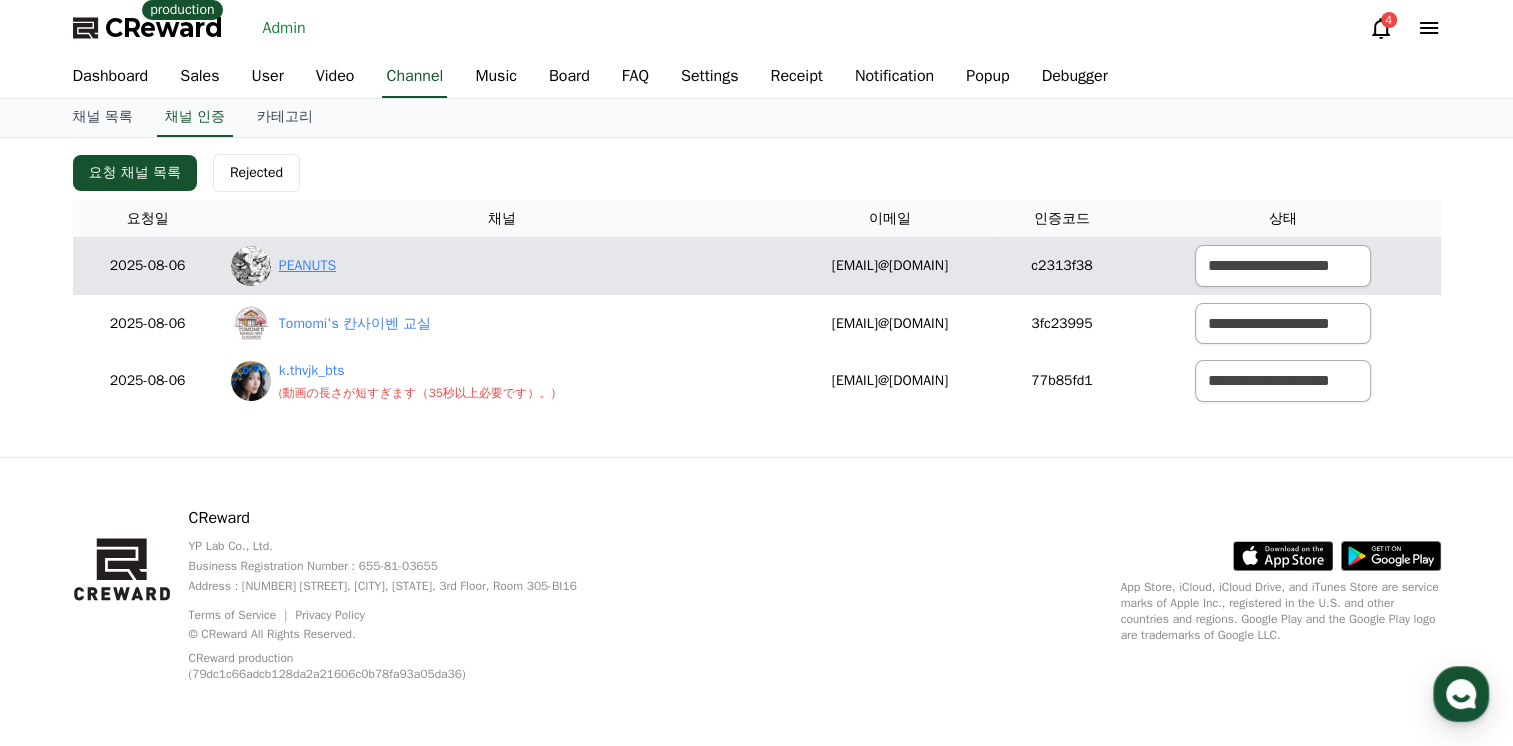 click on "PEANUTS" at bounding box center (307, 265) 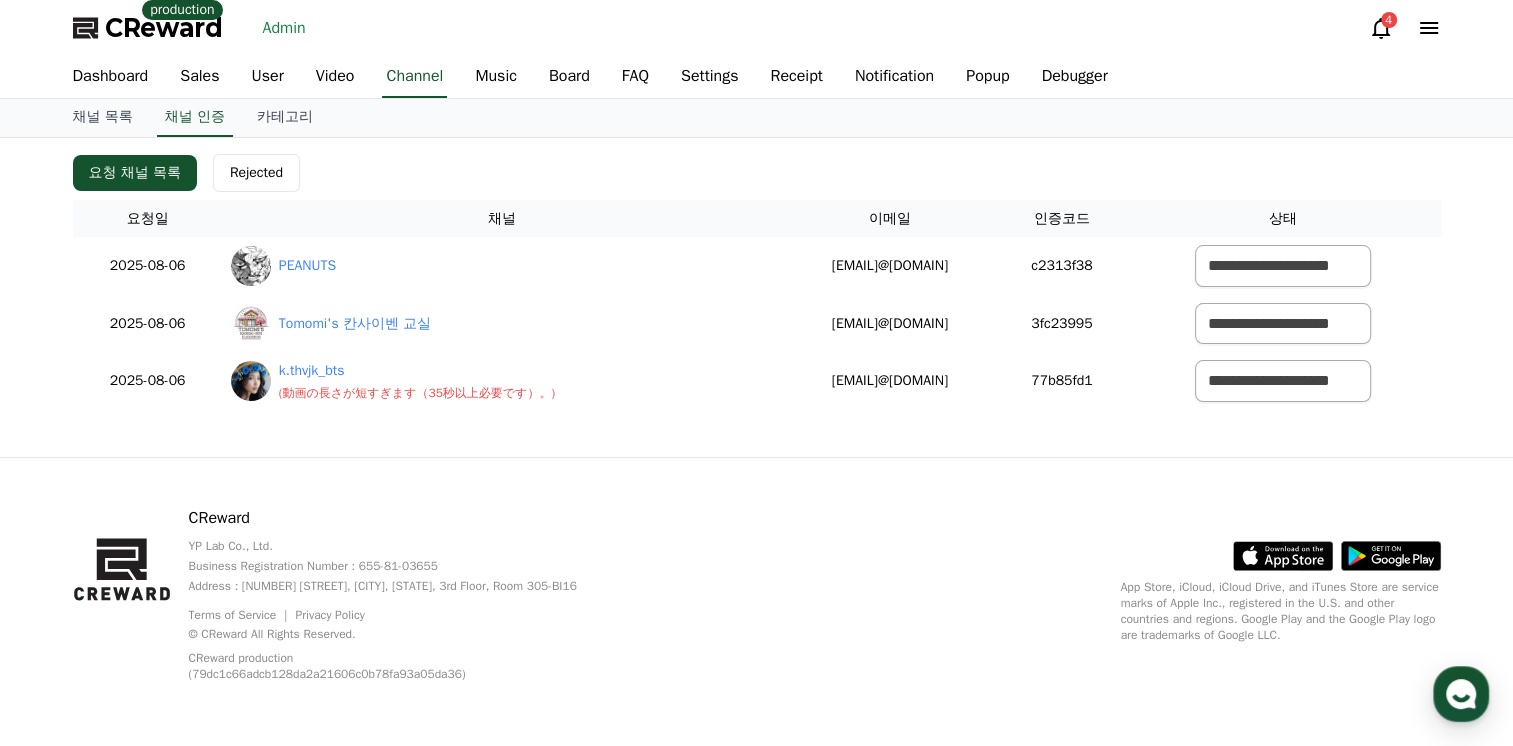 click on "CReward   YP Lab Co., Ltd.   Business Registration Number : 655-81-03655   Address : 495 Anguk-ro, Yangchon-eup, Gimpo-si, Gyeonggi-do, 3rd Floor, Room 305-BI16   Terms of Service   Privacy Policy   © CReward All Rights Reserved.   CReward production (79dc1c66adcb128da2a21606c0b78fa93a05da36)
.st0 {
fill: #a6a6a6;
}
.st1 {
stroke: #ffffff;
stroke-width: 0.2;
stroke-miterlimit: 10;
}
.st1,
.st2 {
fill: #fff;
}
.st3 {
fill: url(#SVGID_1_);
}
.st4 {
fill: url(#SVGID_2_);
}
.st5 {
fill: url(#SVGID_3_);
}
.st6 {
fill: url(#SVGID_4_);
}
.st7,
.st8,
.st9 {
opacity: 0.2;
enable-background: new;
}
.st8,
.st9 {
opacity: 0.12;
}
.st9 {
opacity: 0.25;
fill: #fff;
}" at bounding box center [757, 602] 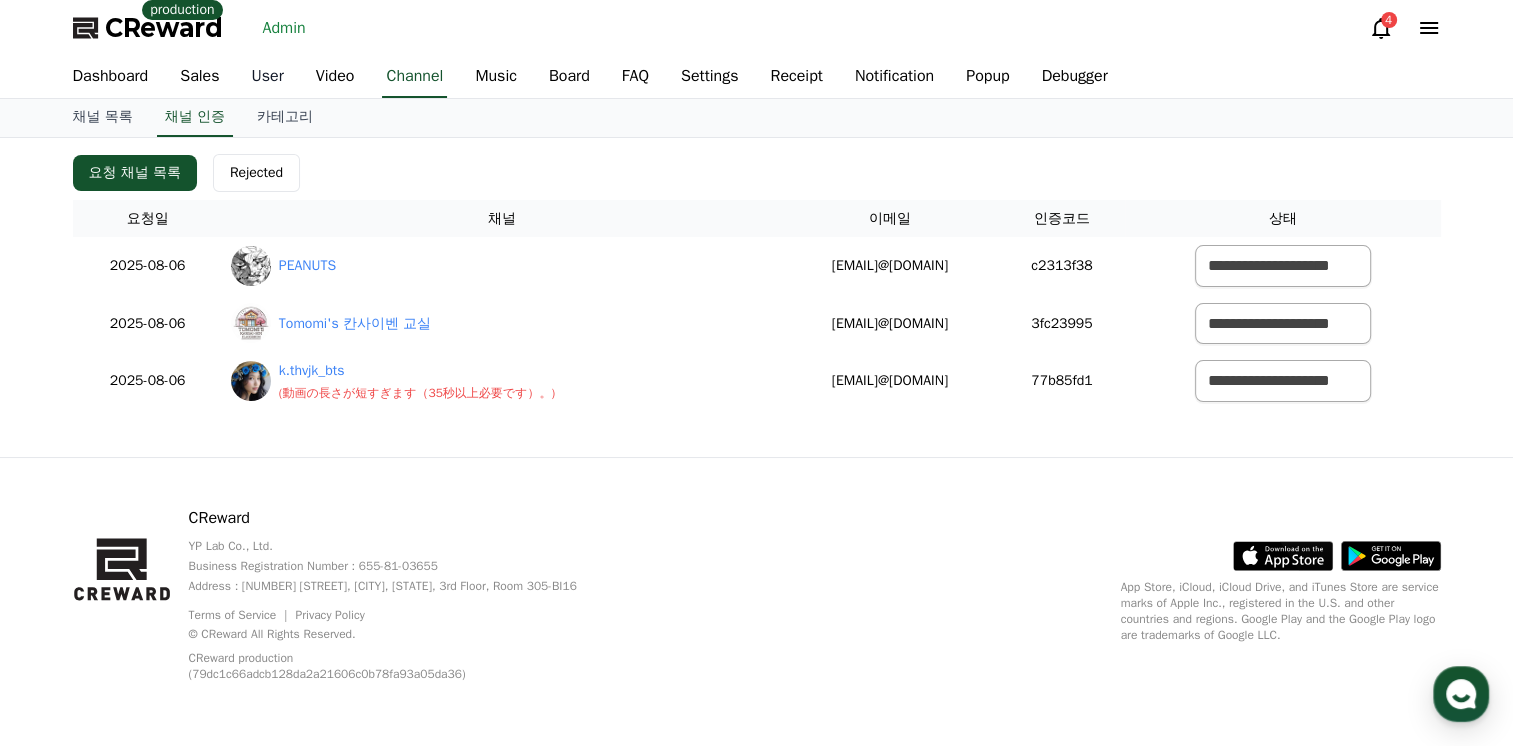 click on "User" at bounding box center [268, 77] 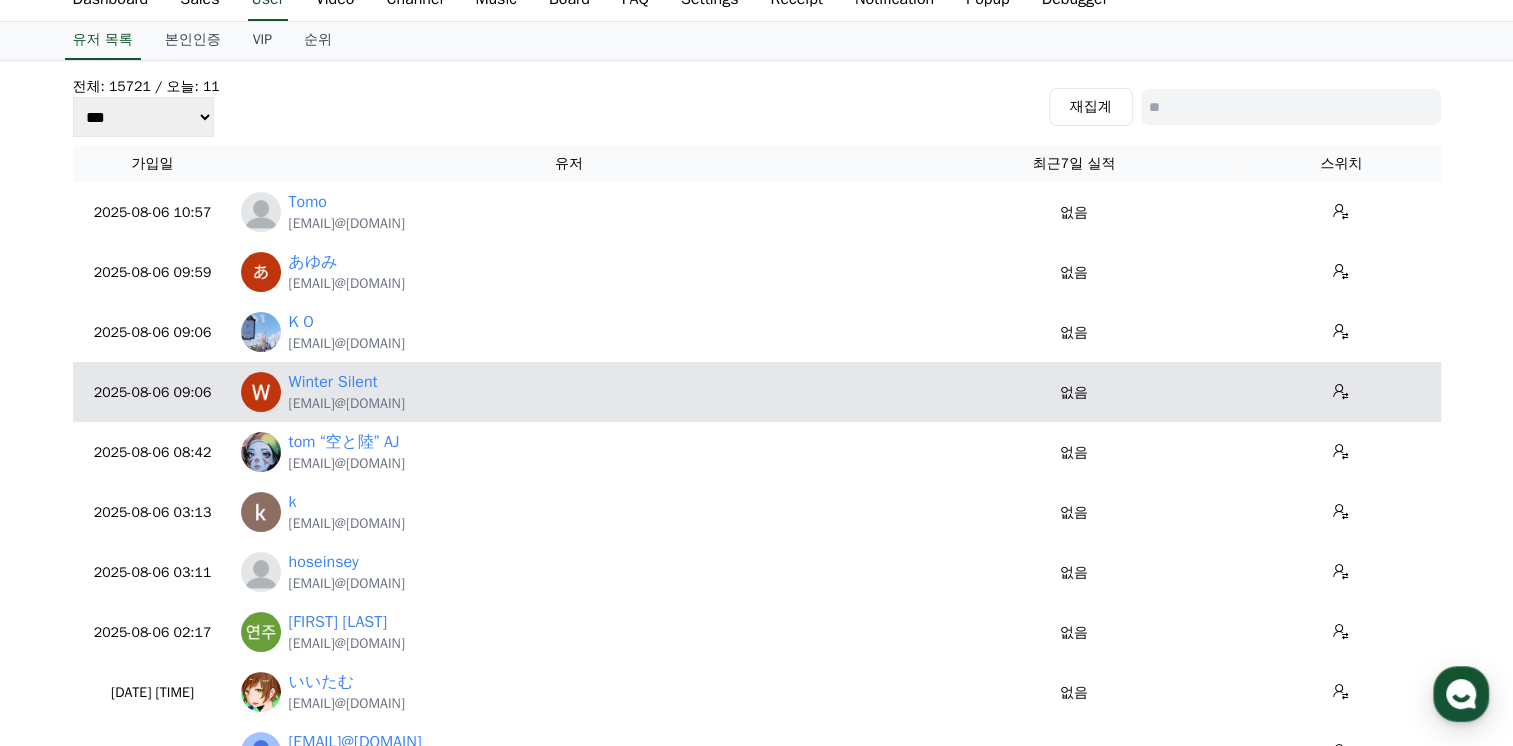 scroll, scrollTop: 200, scrollLeft: 0, axis: vertical 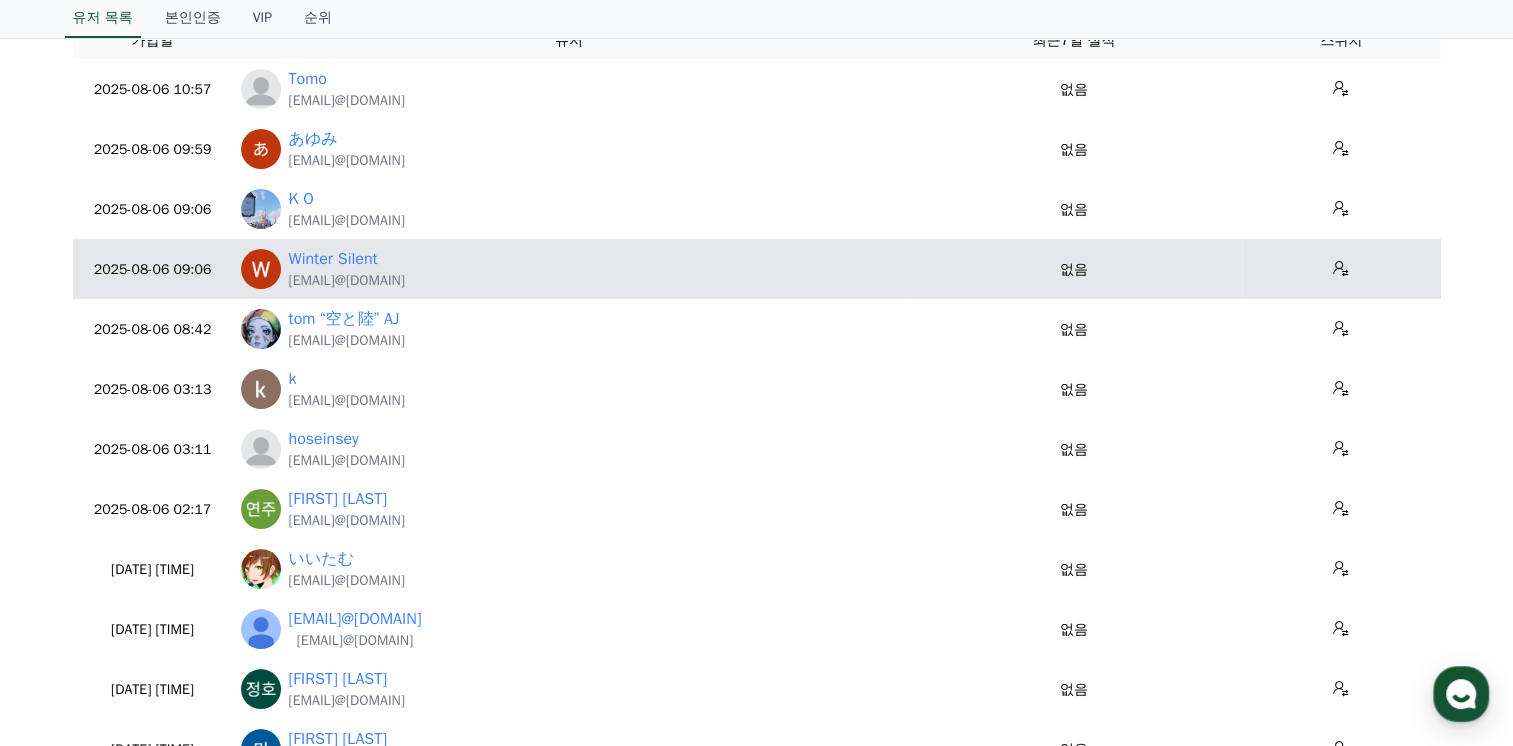 drag, startPoint x: 474, startPoint y: 282, endPoint x: 288, endPoint y: 274, distance: 186.17197 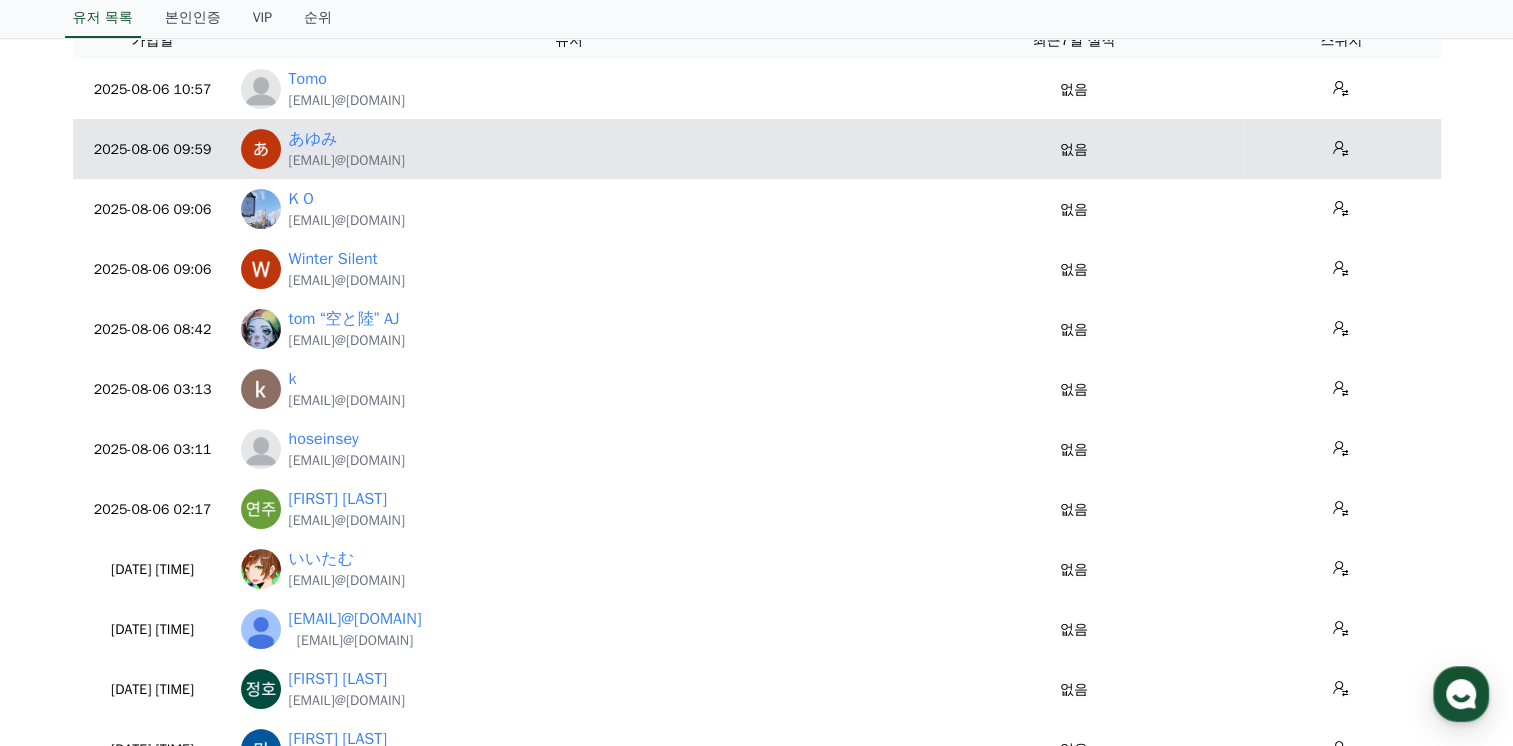 copy on "[EMAIL]" 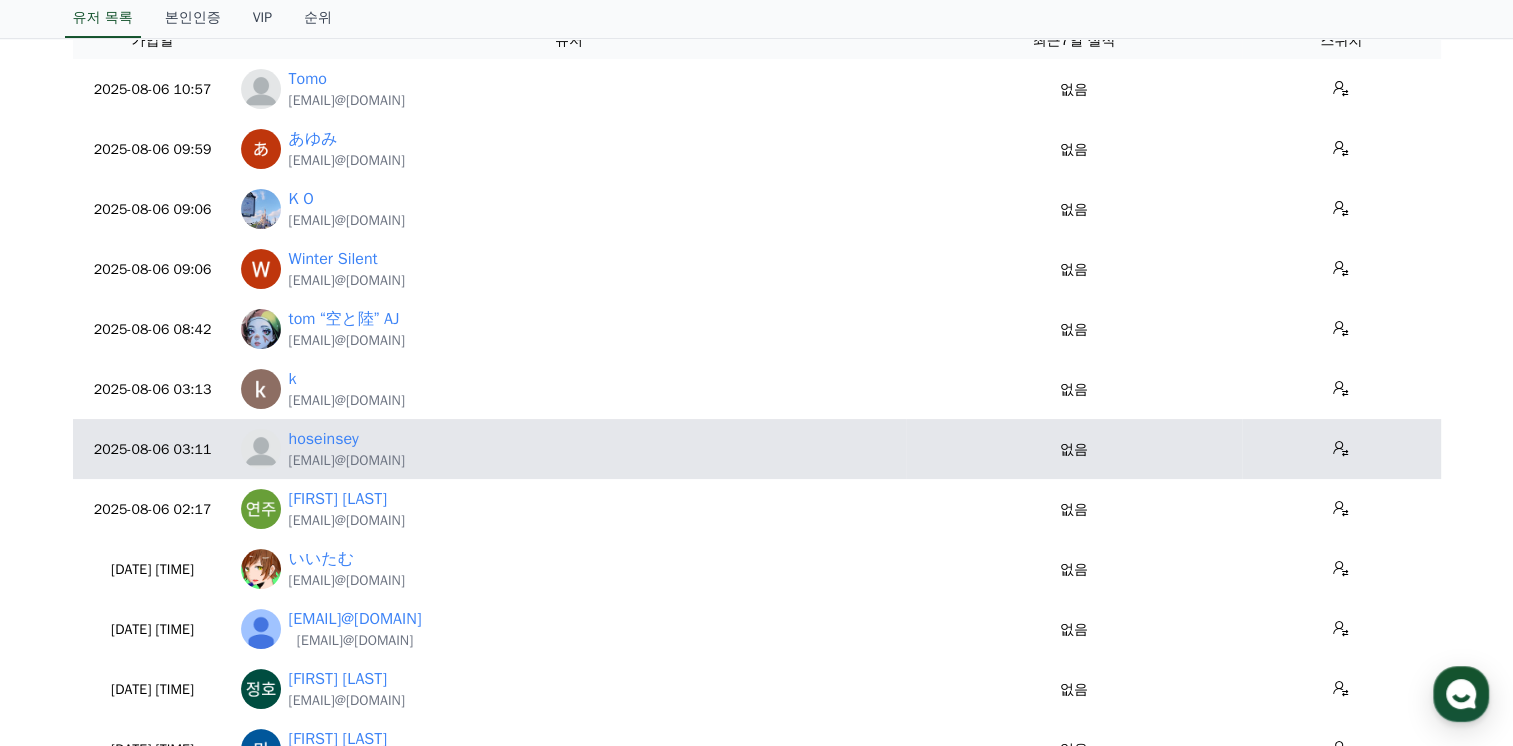 click on "[EMAIL]" at bounding box center [347, 461] 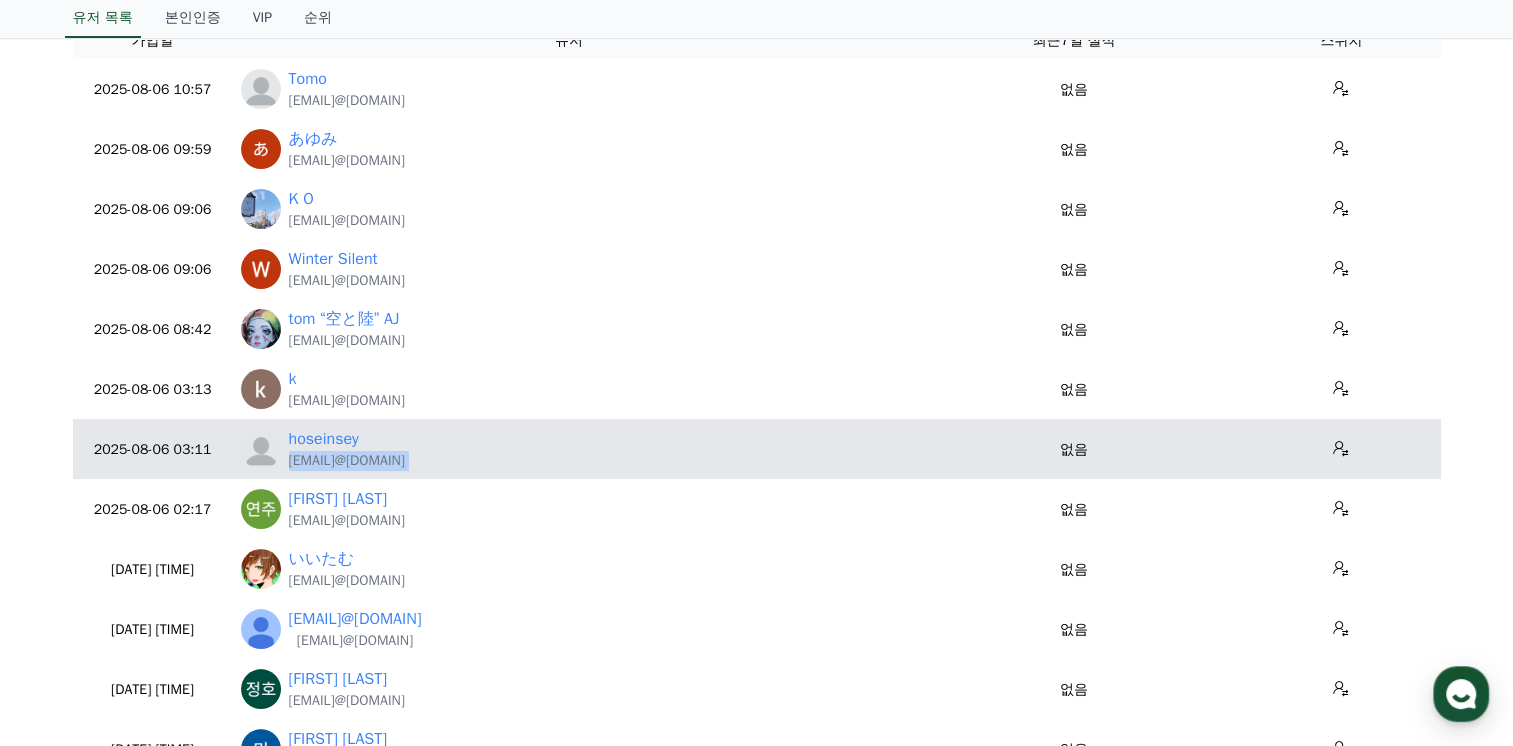click on "[EMAIL]" at bounding box center (347, 461) 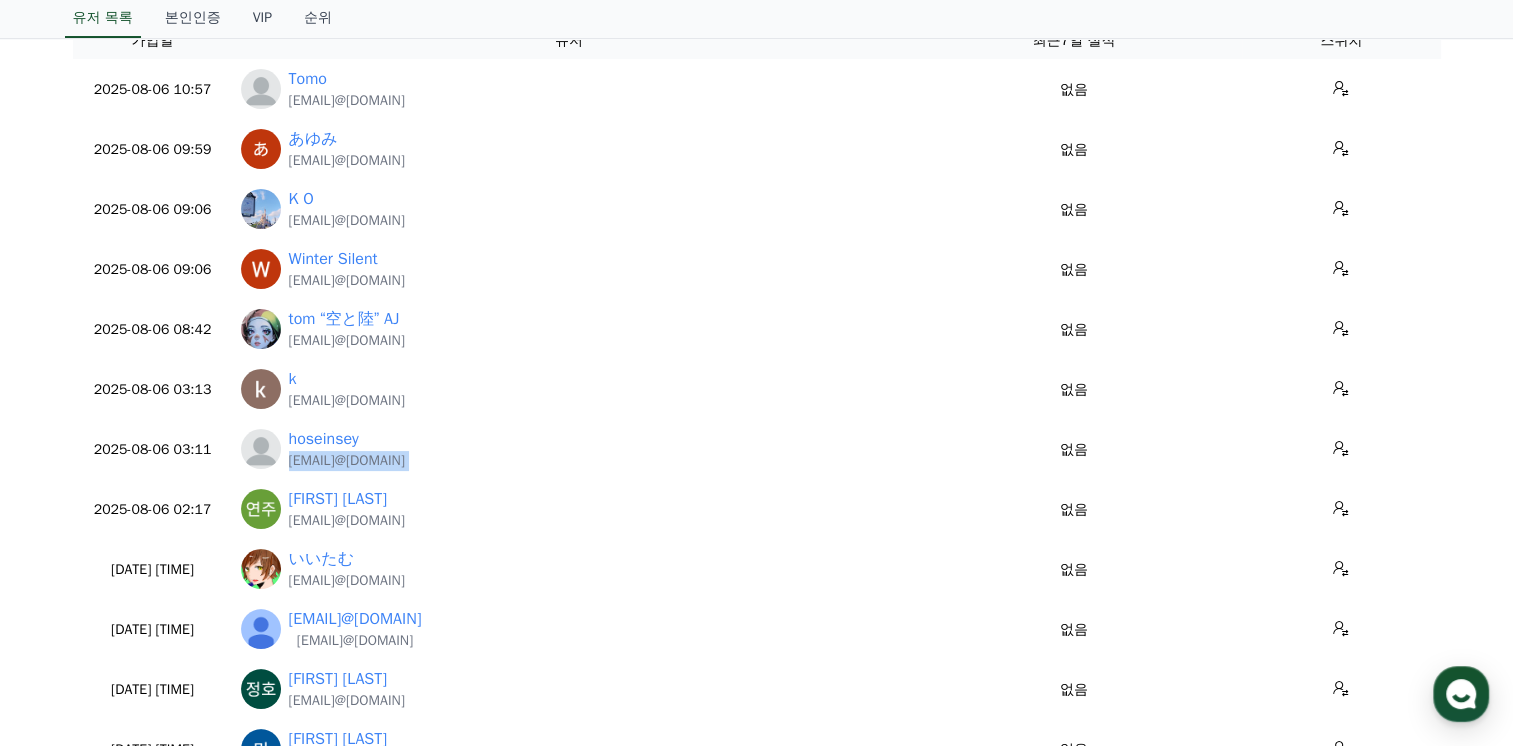 copy on "[EMAIL]" 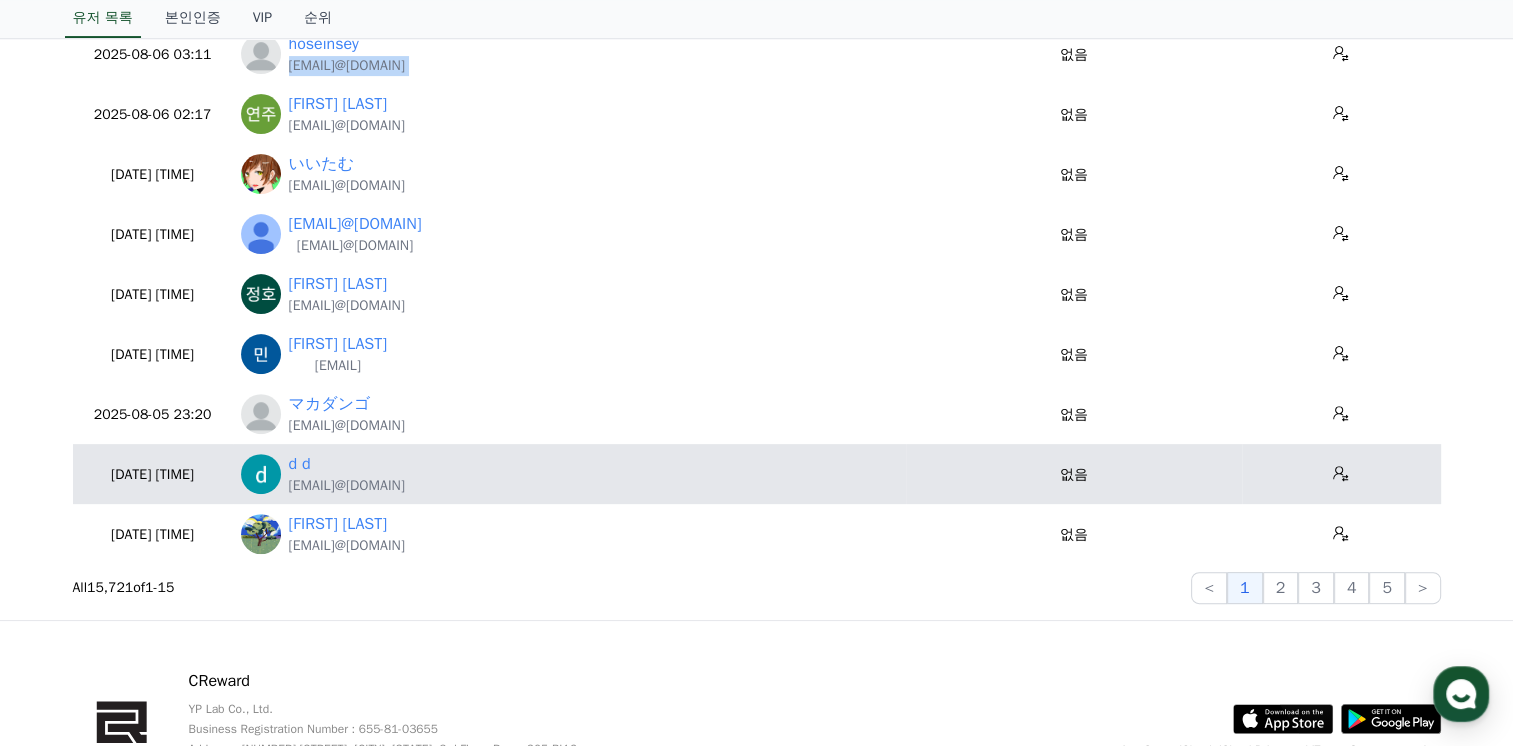 scroll, scrollTop: 600, scrollLeft: 0, axis: vertical 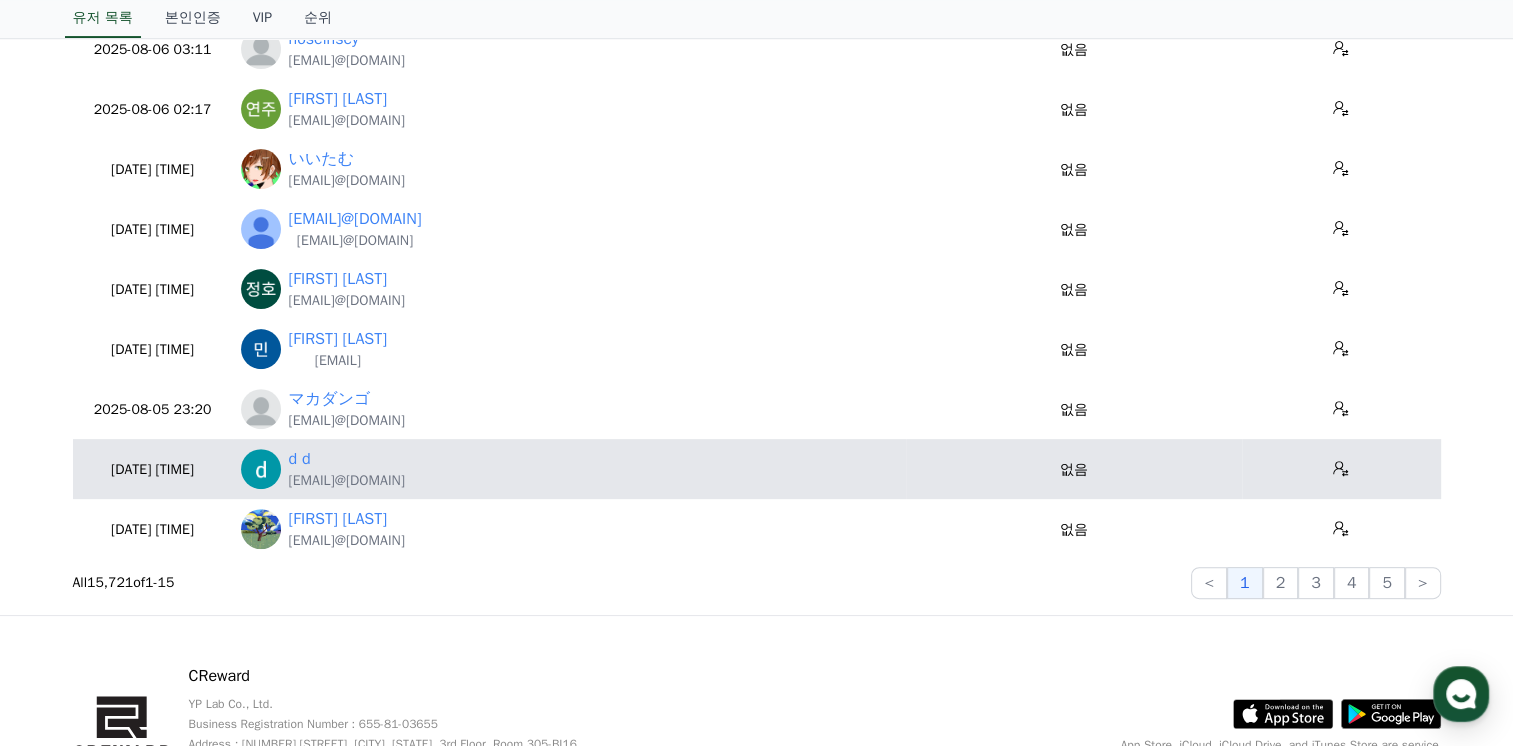 click on "[EMAIL]" at bounding box center (347, 481) 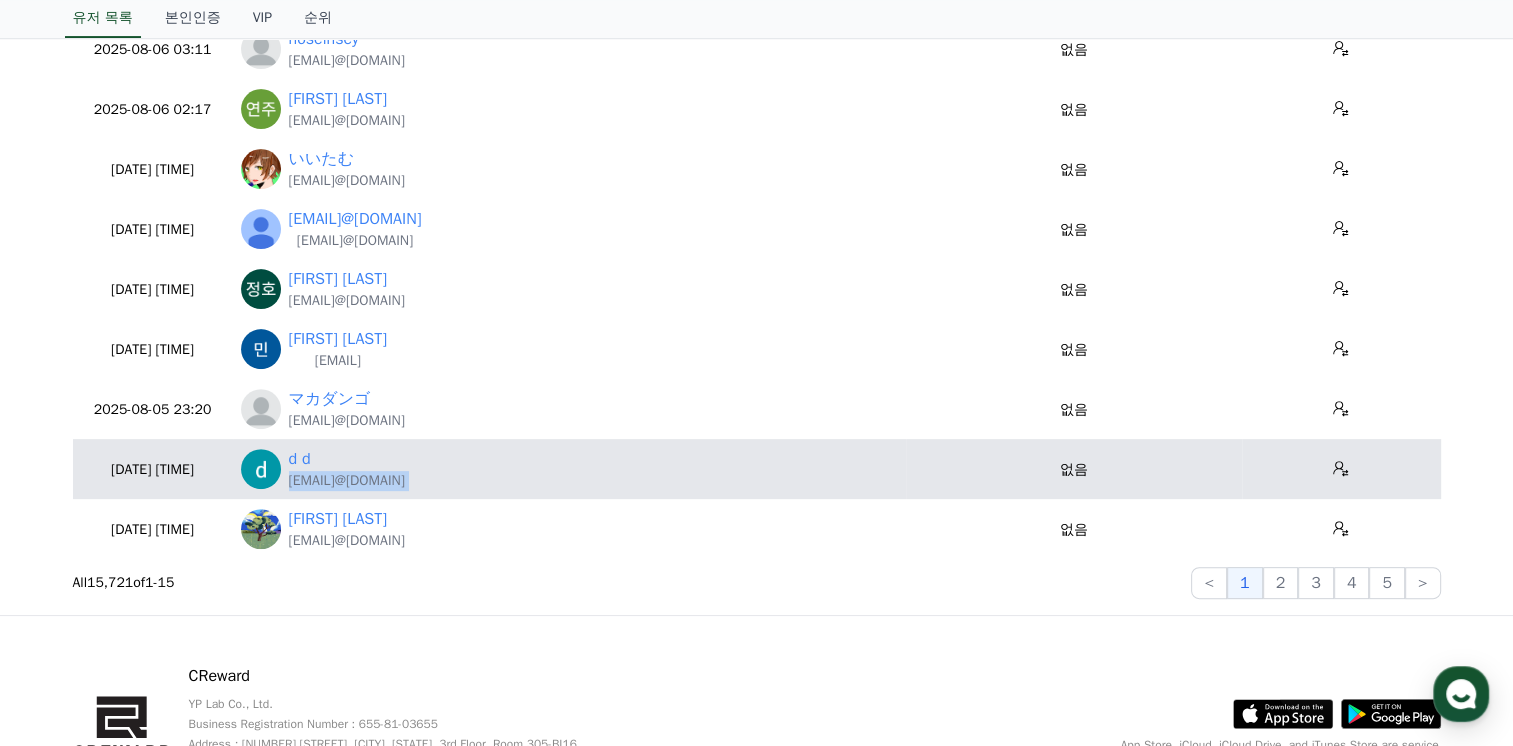 click on "[EMAIL]" at bounding box center (347, 481) 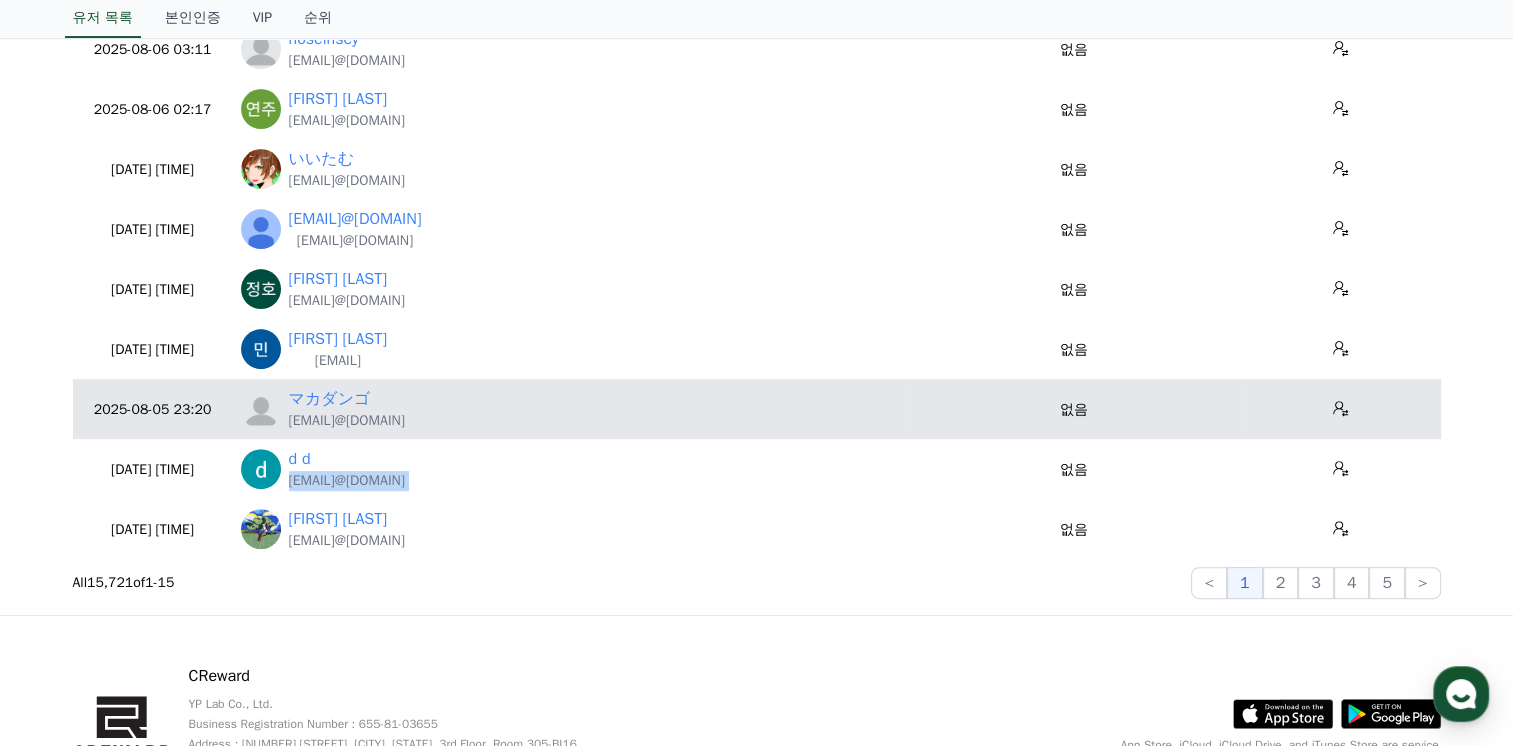 copy on "[EMAIL]" 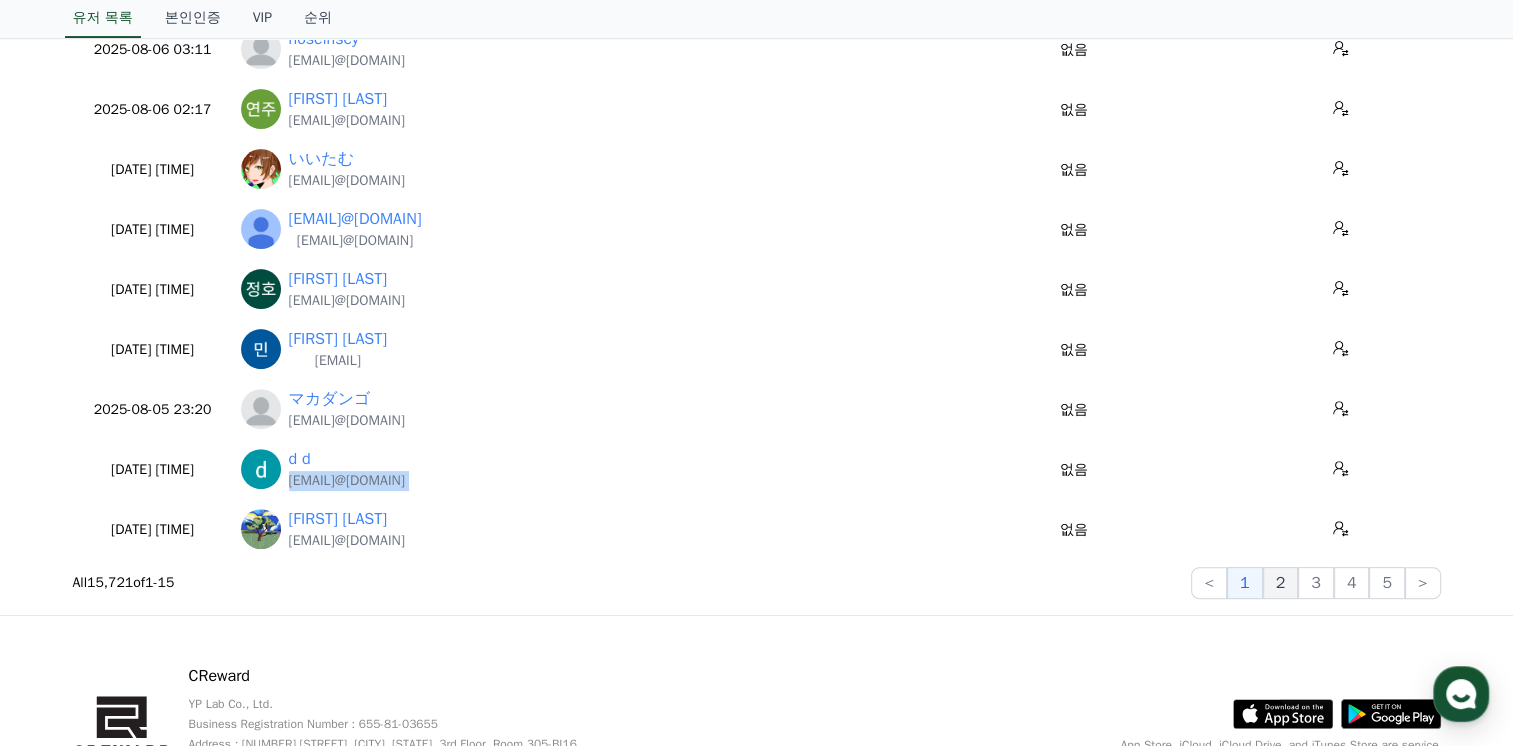 click on "2" 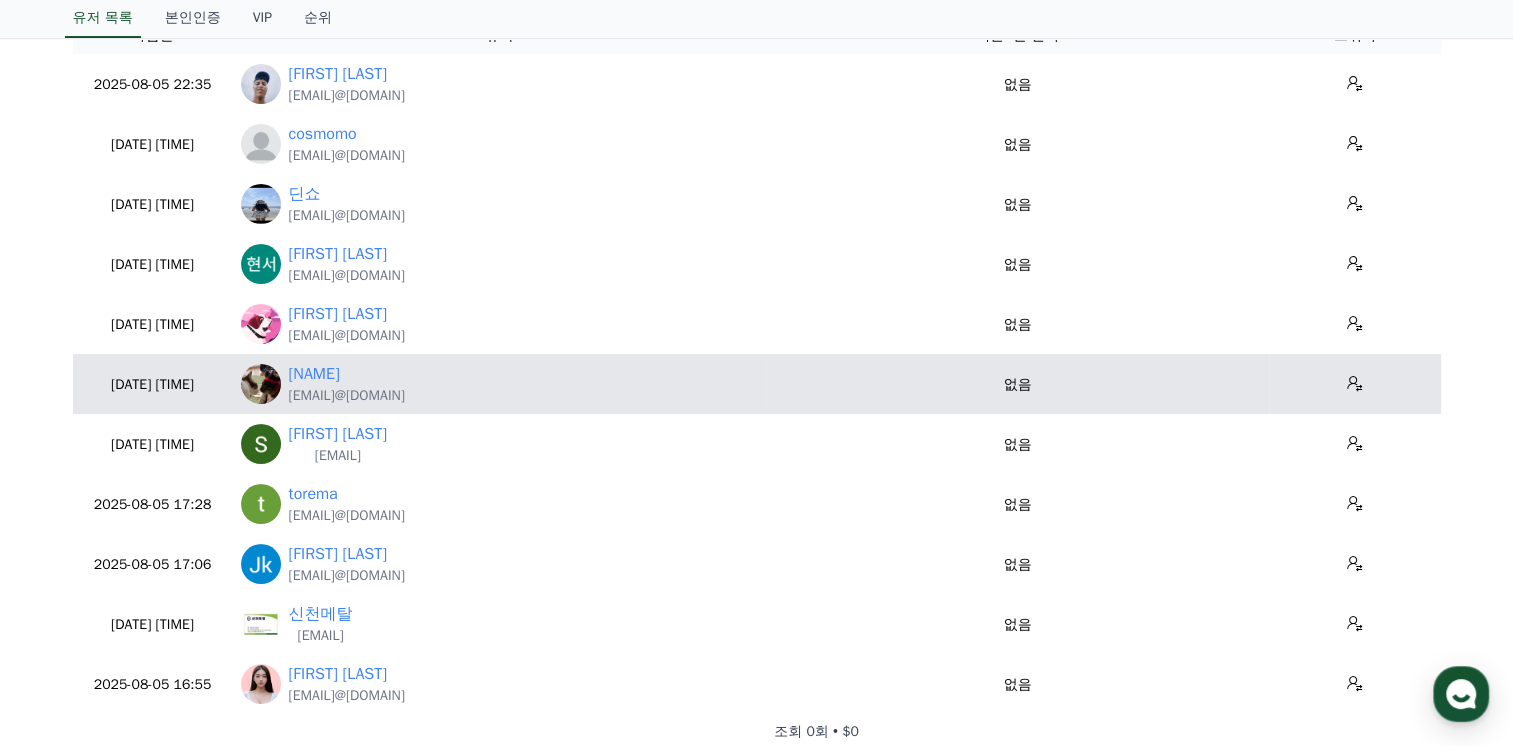 scroll, scrollTop: 100, scrollLeft: 0, axis: vertical 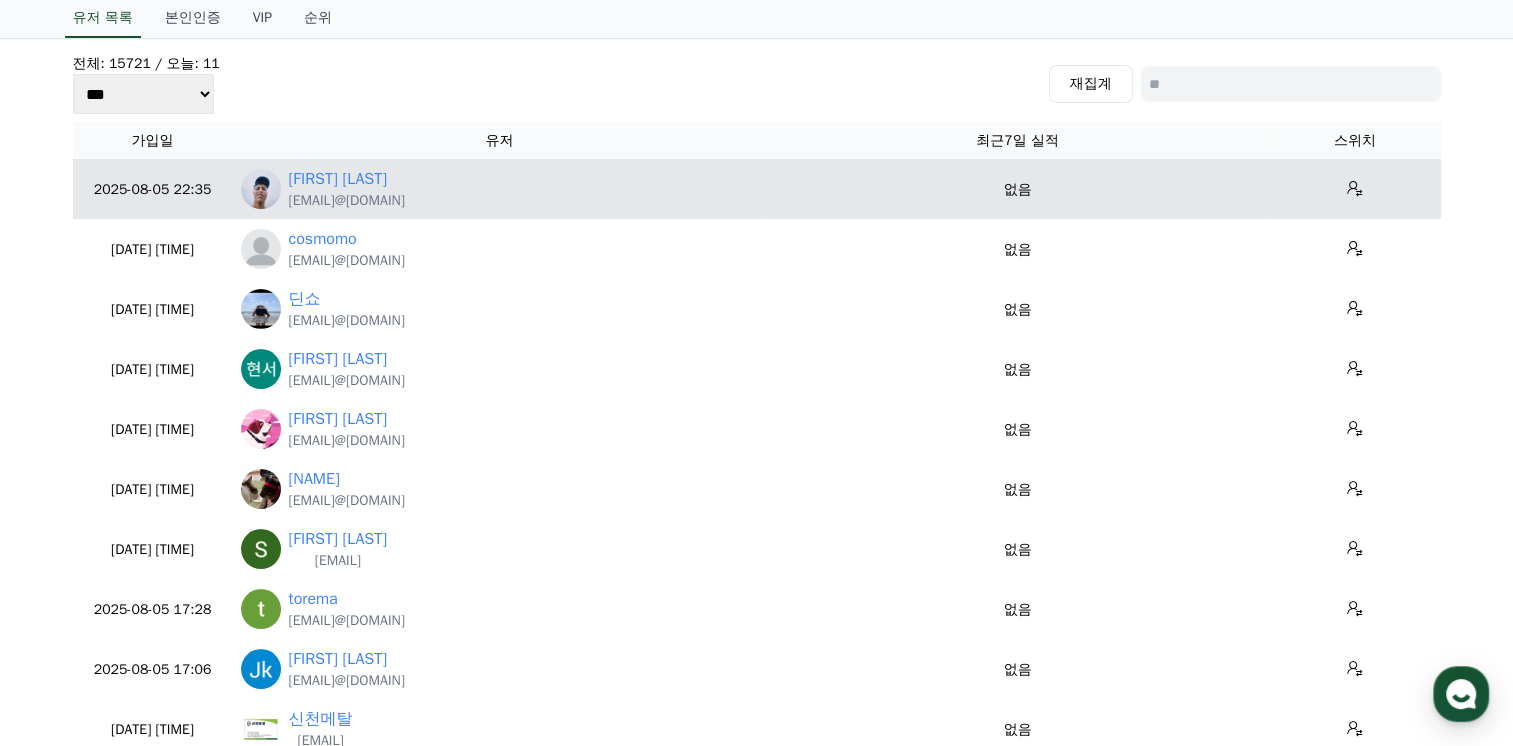 click on "djnedo04@gmail.com" at bounding box center [347, 201] 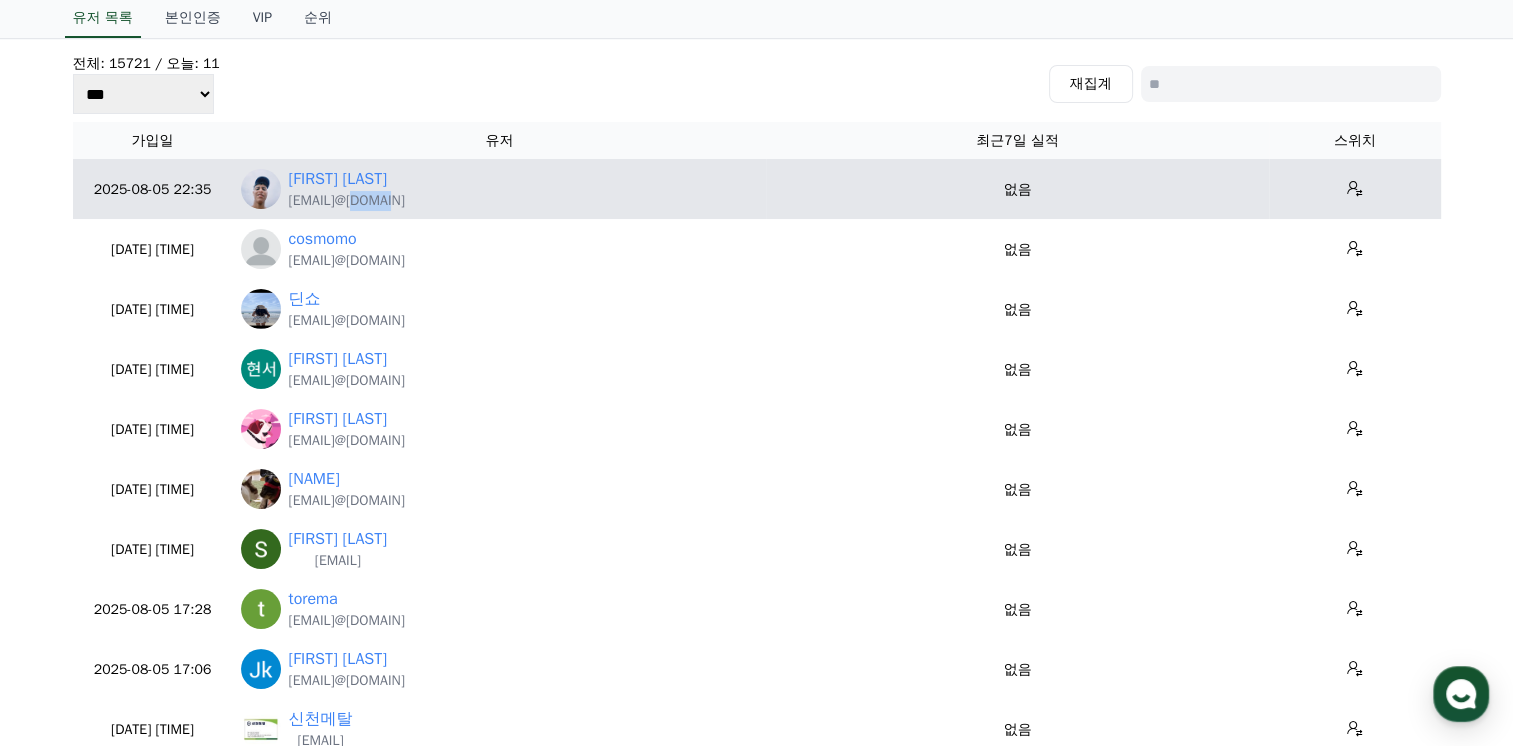 click on "djnedo04@gmail.com" at bounding box center [347, 201] 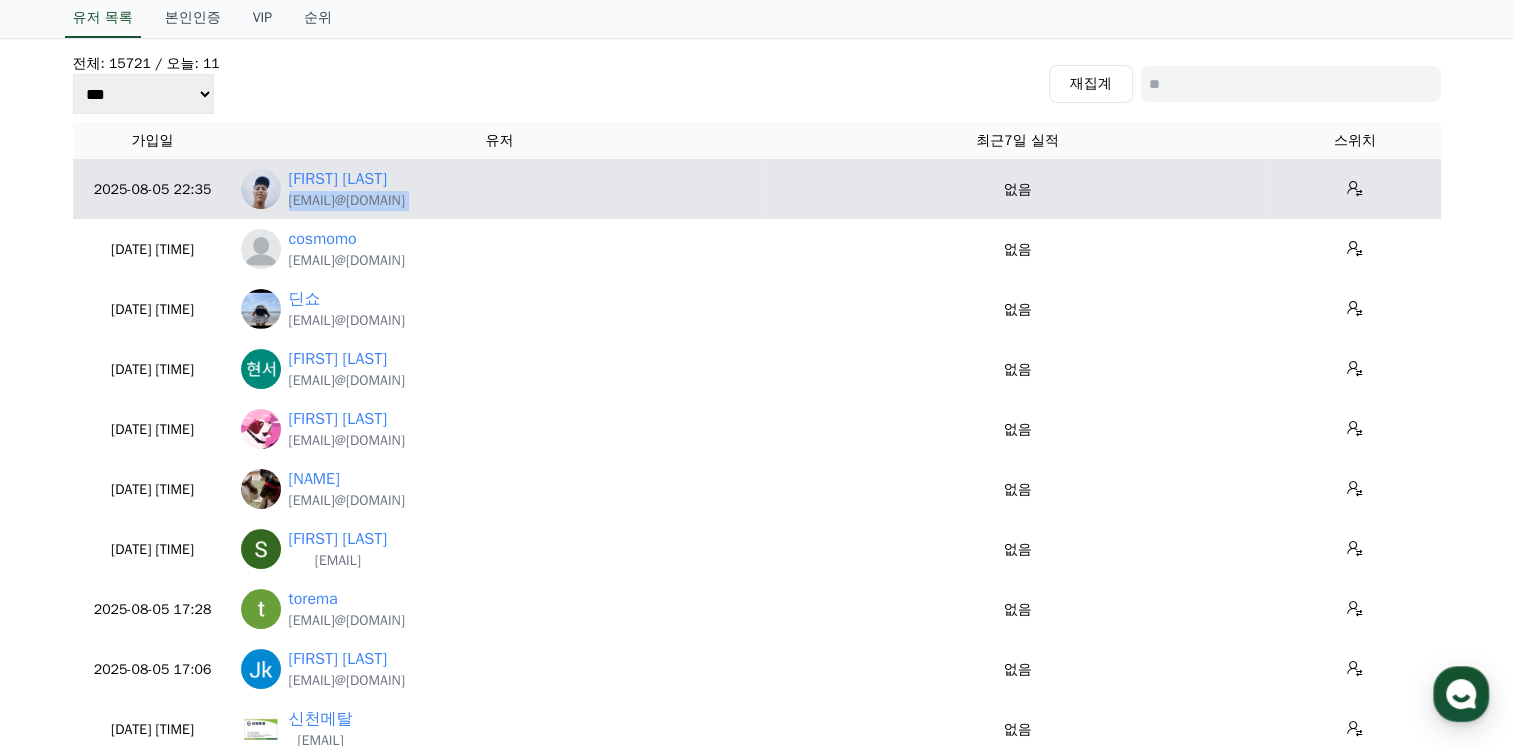 click on "djnedo04@gmail.com" at bounding box center (347, 201) 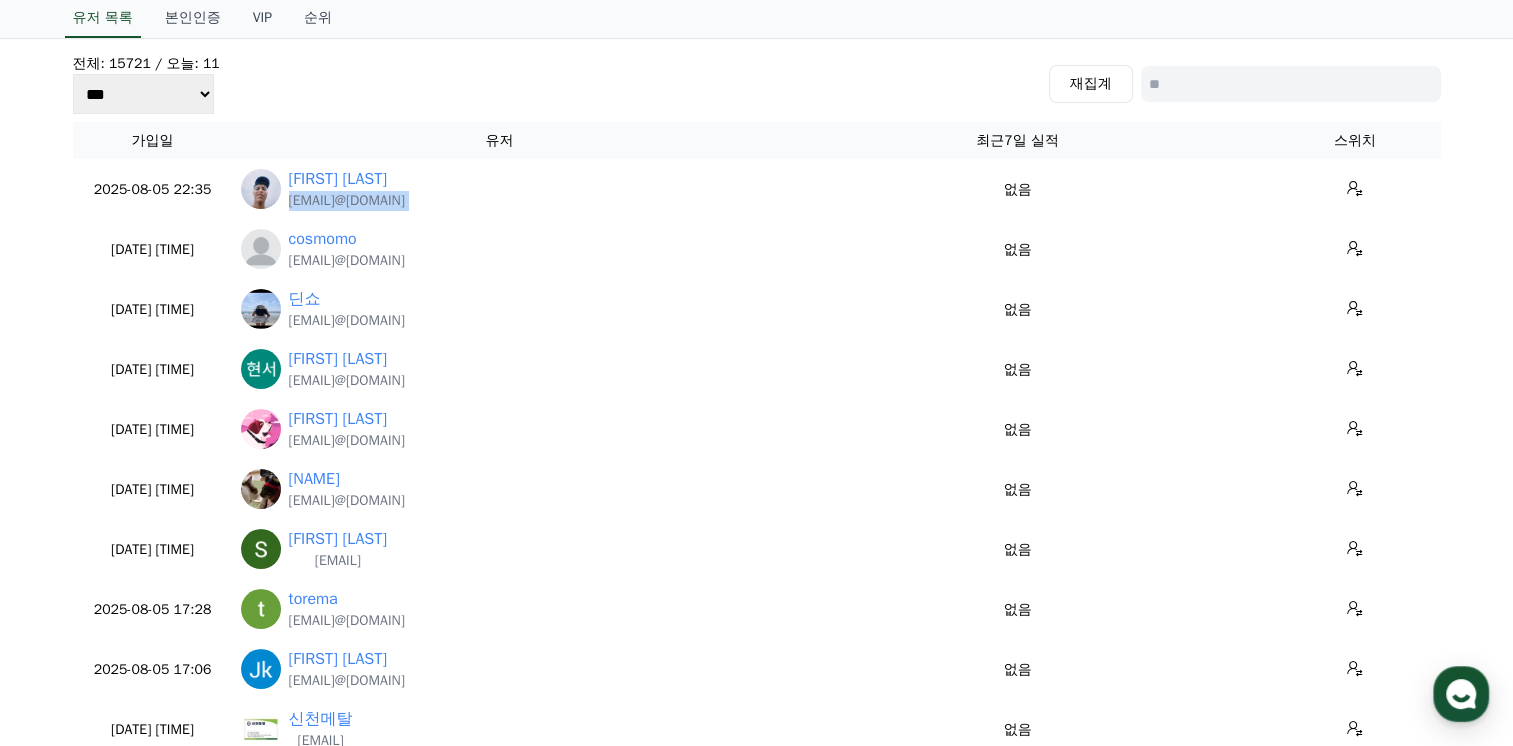 copy on "djnedo04@gmail.com" 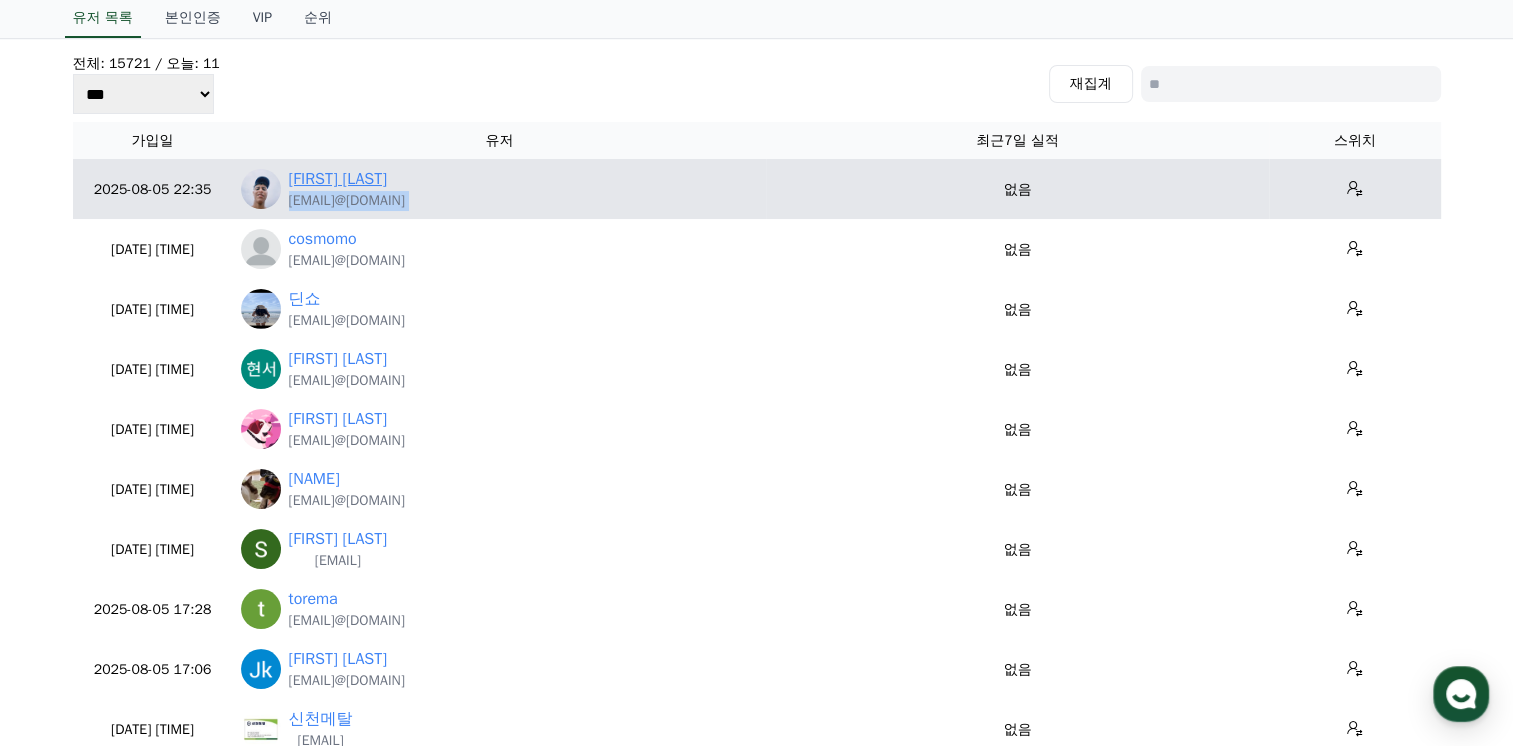 click on "Nedo Johnson" at bounding box center (338, 179) 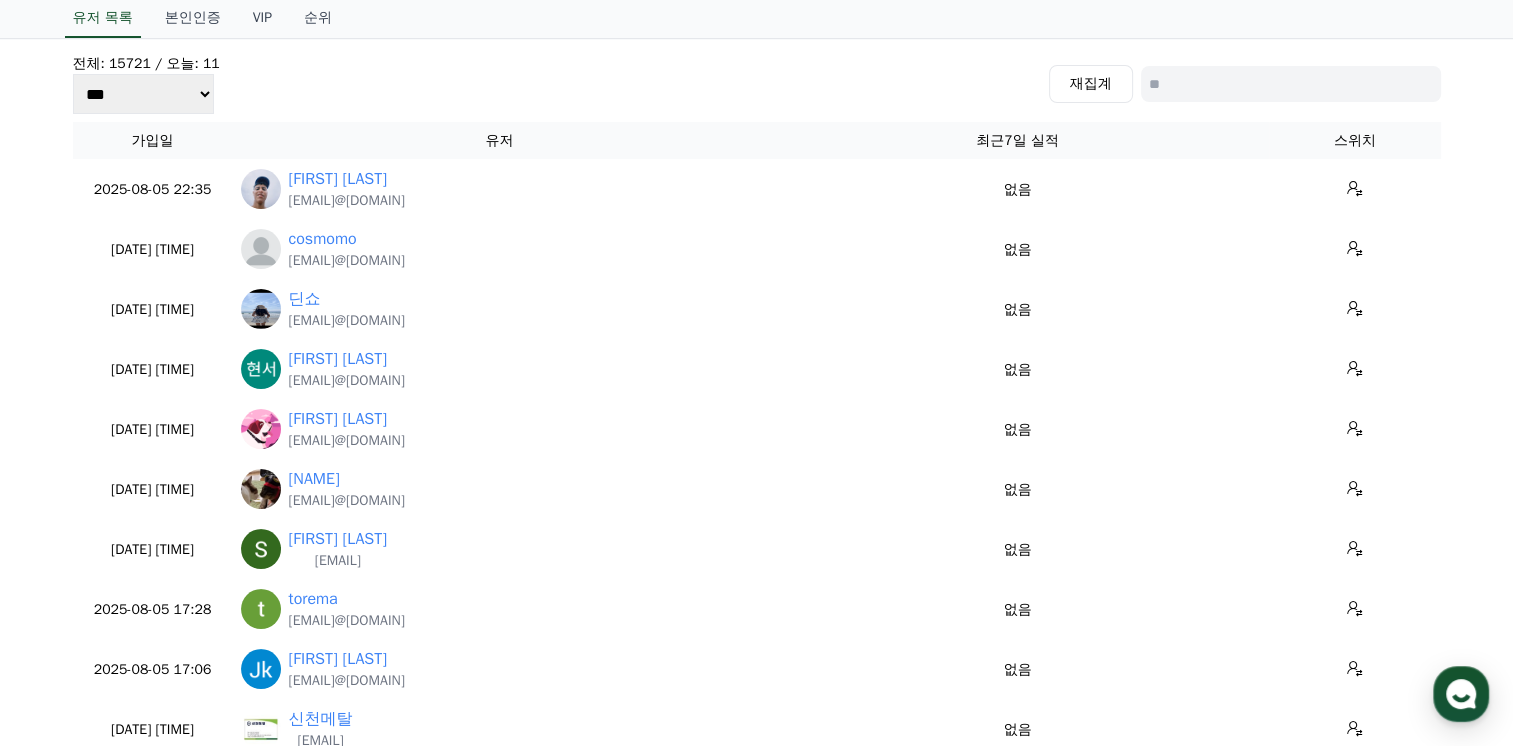 click on "전체: 15721 / 오늘: 11   *** *** ***     재집계" at bounding box center [757, 84] 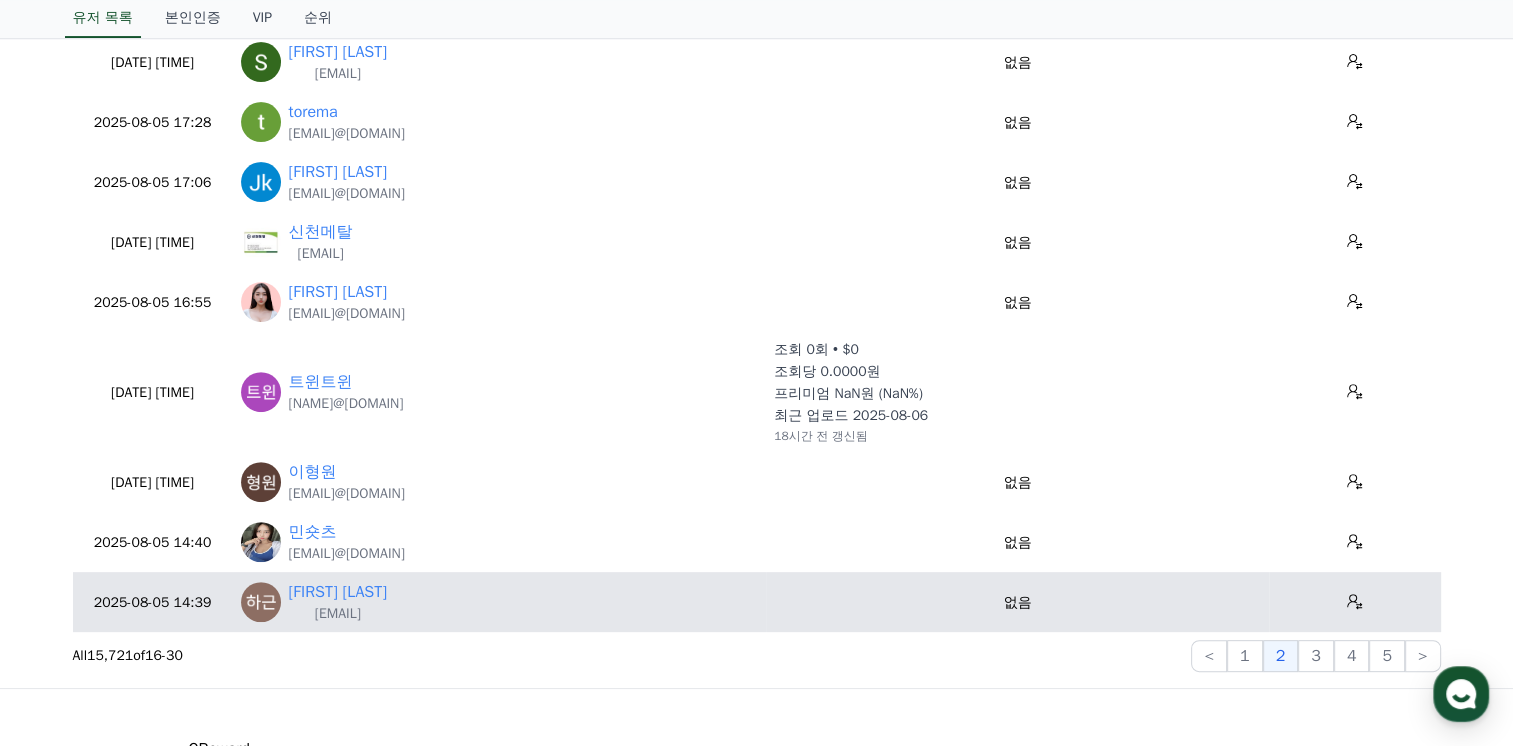 scroll, scrollTop: 600, scrollLeft: 0, axis: vertical 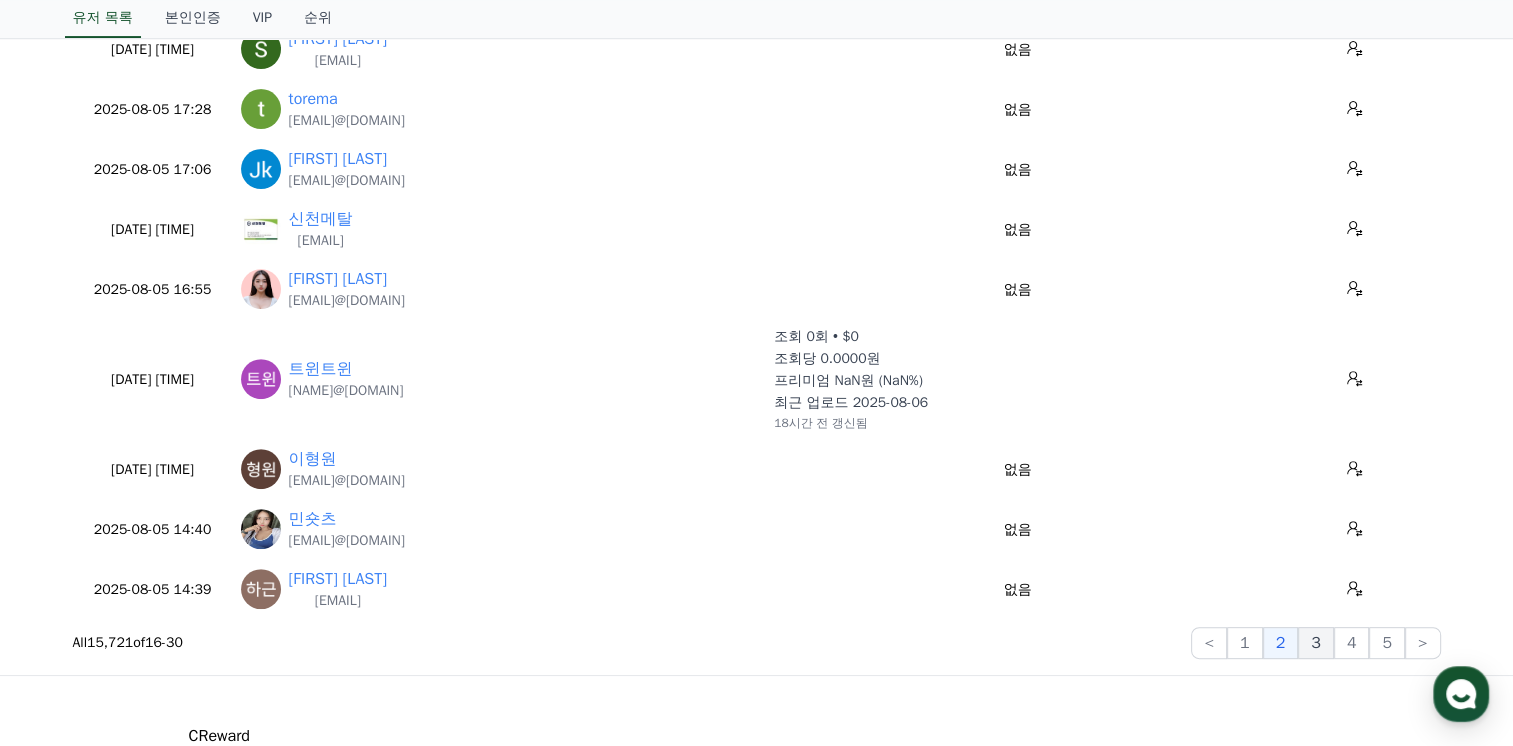 click on "3" 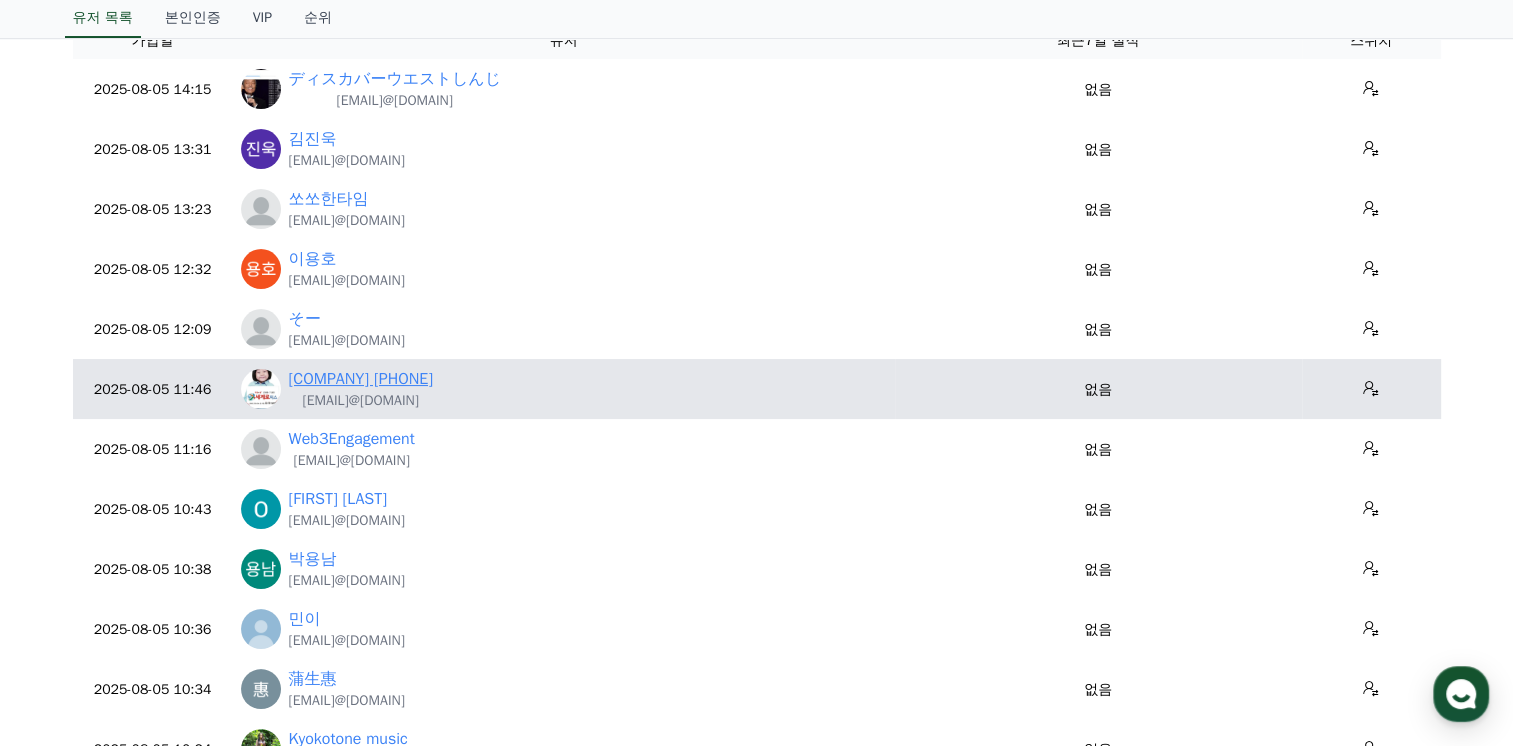 scroll, scrollTop: 300, scrollLeft: 0, axis: vertical 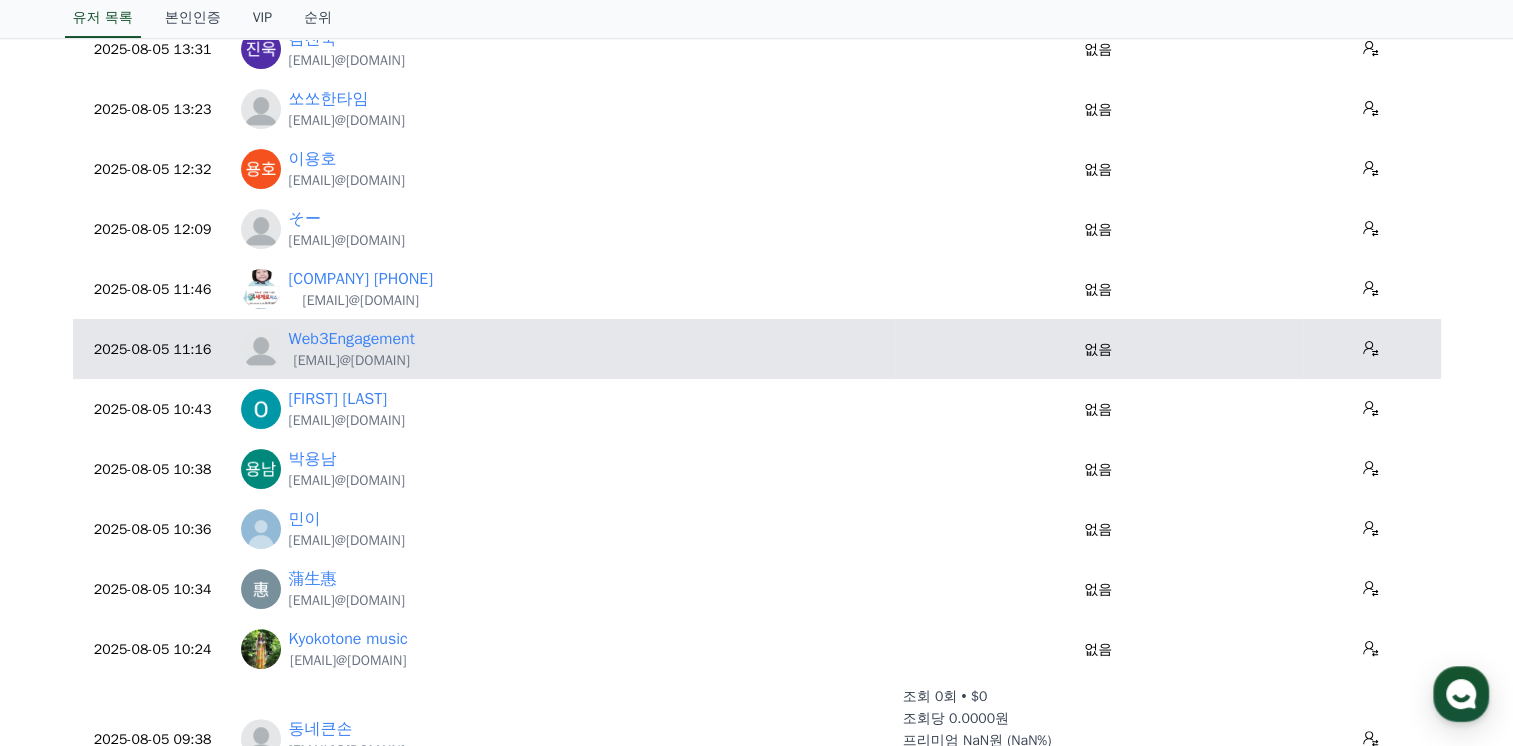 click on "Web3Engagement@gmail.com" at bounding box center [352, 361] 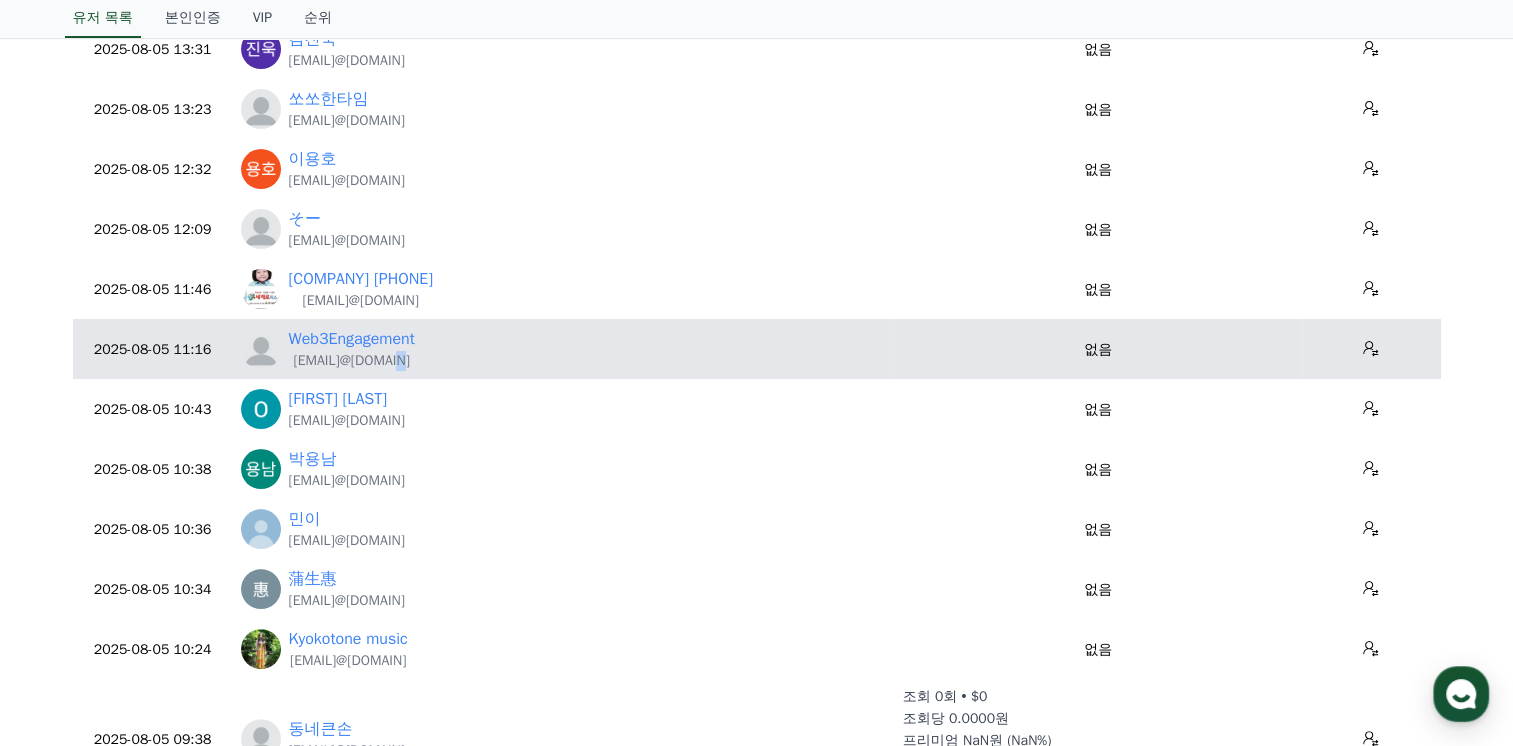 click on "Web3Engagement@gmail.com" at bounding box center [352, 361] 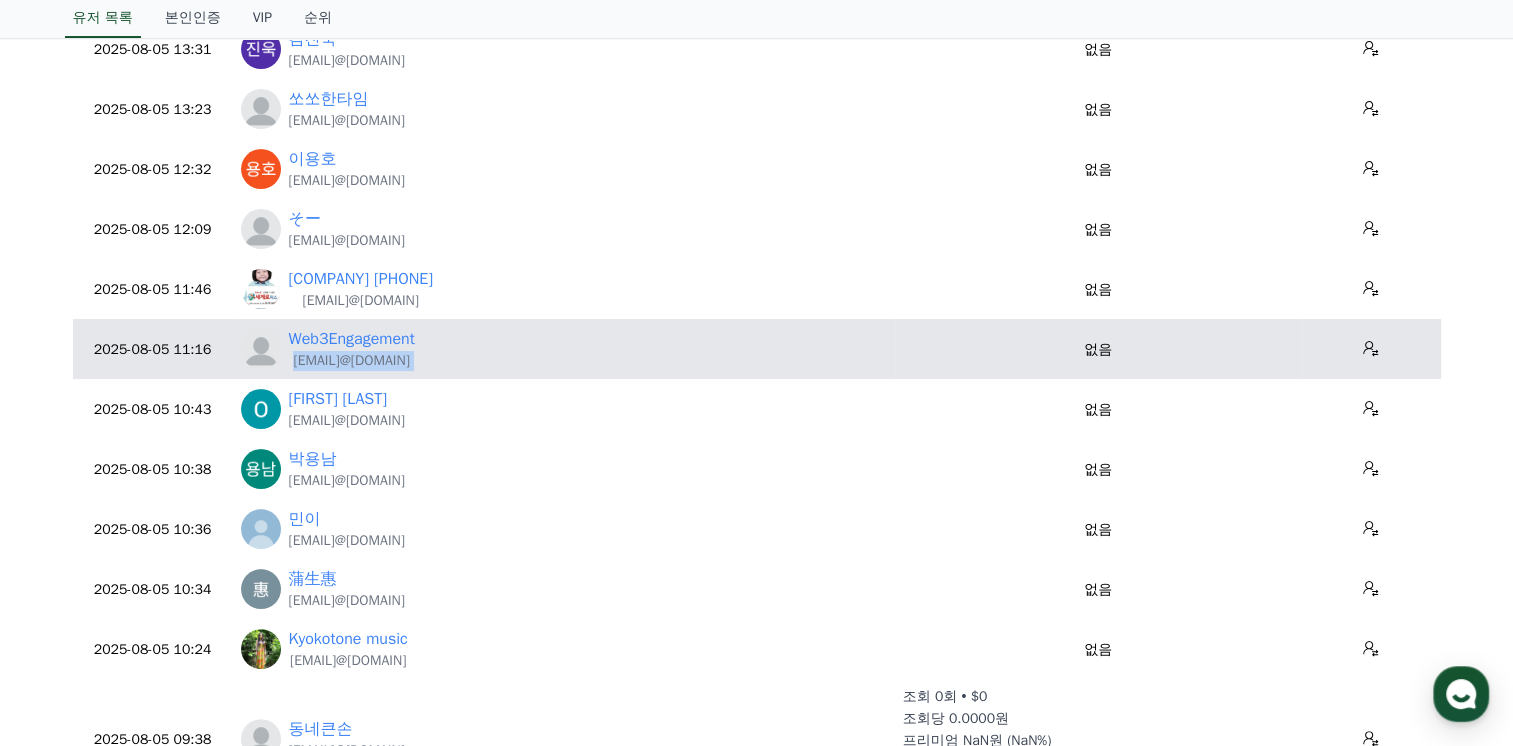 click on "Web3Engagement@gmail.com" at bounding box center (352, 361) 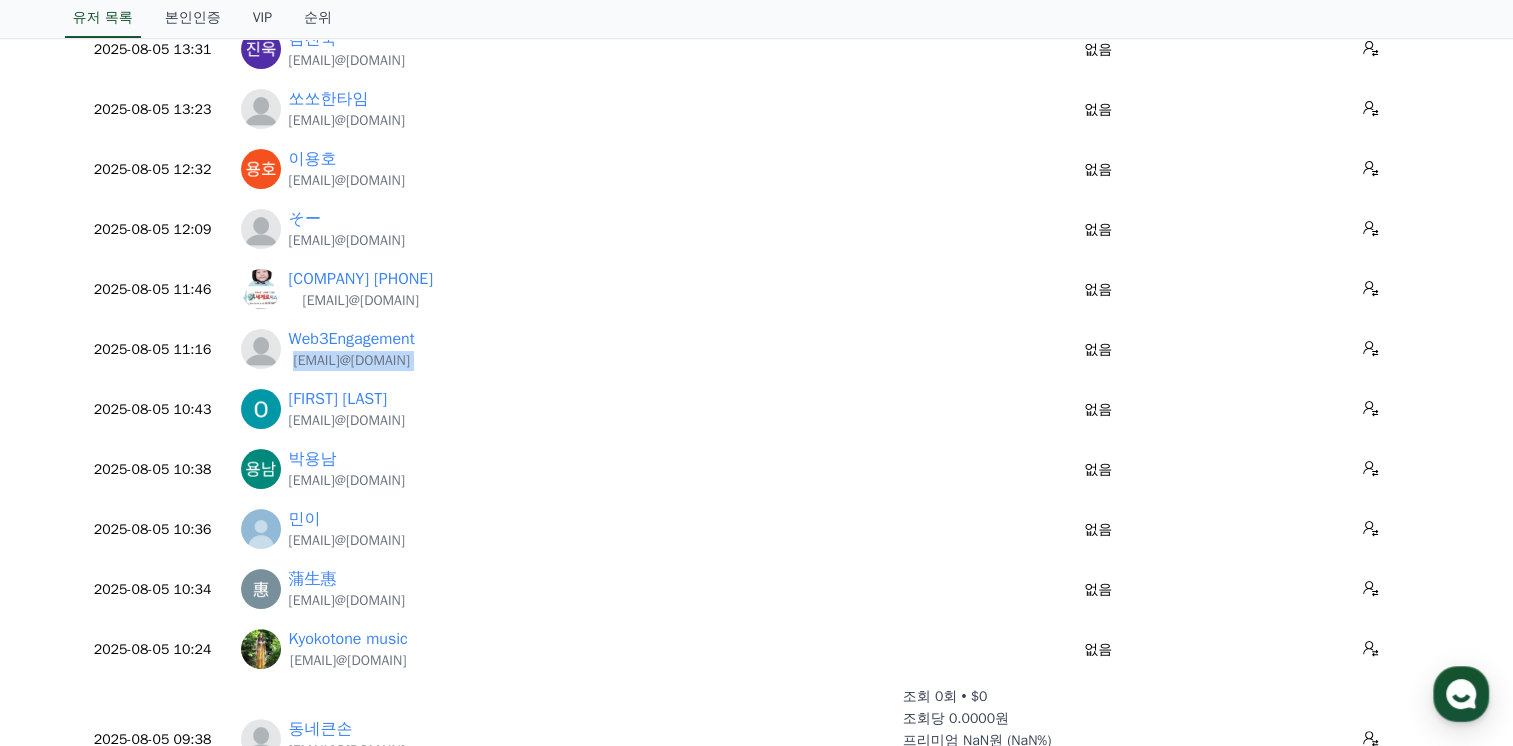 copy on "Web3Engagement@gmail.com" 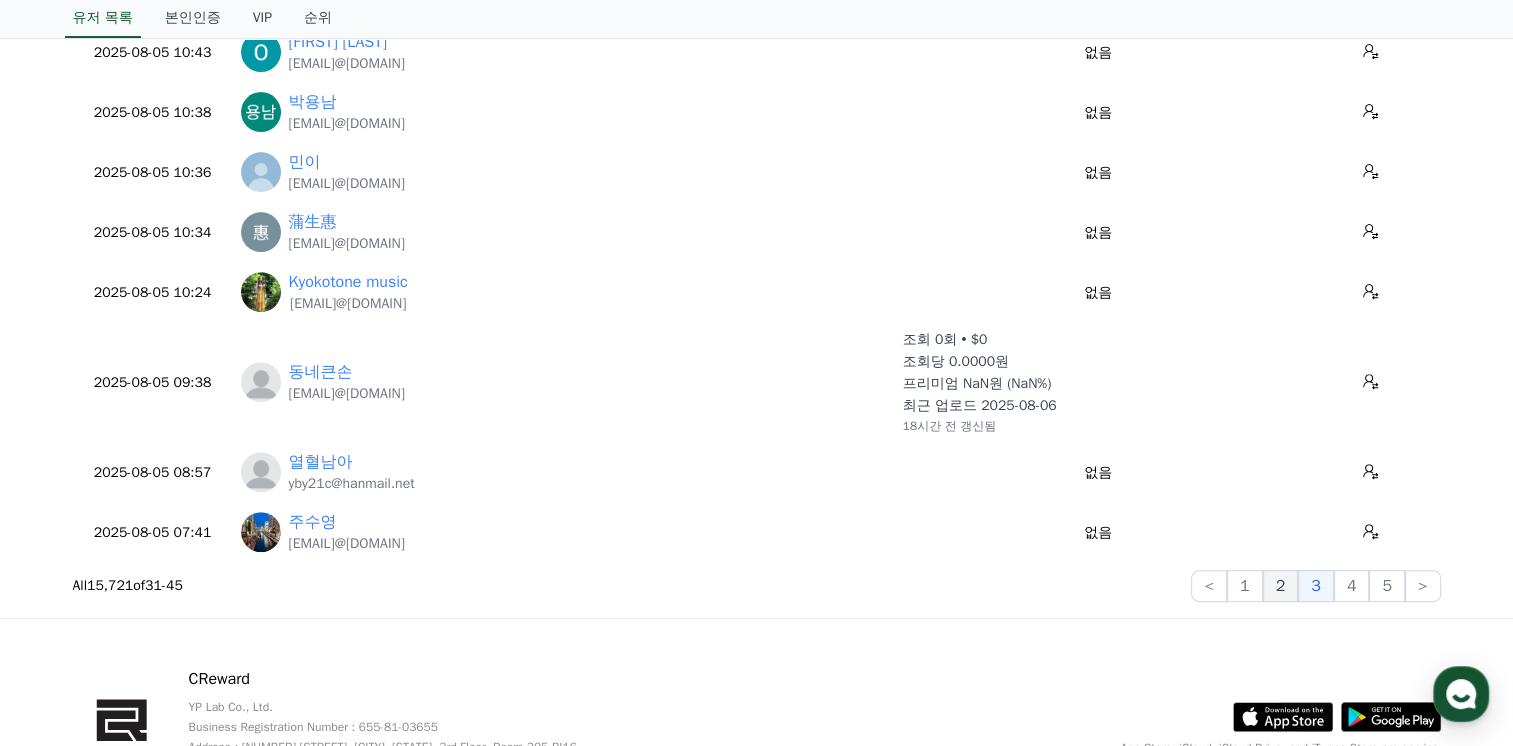 scroll, scrollTop: 700, scrollLeft: 0, axis: vertical 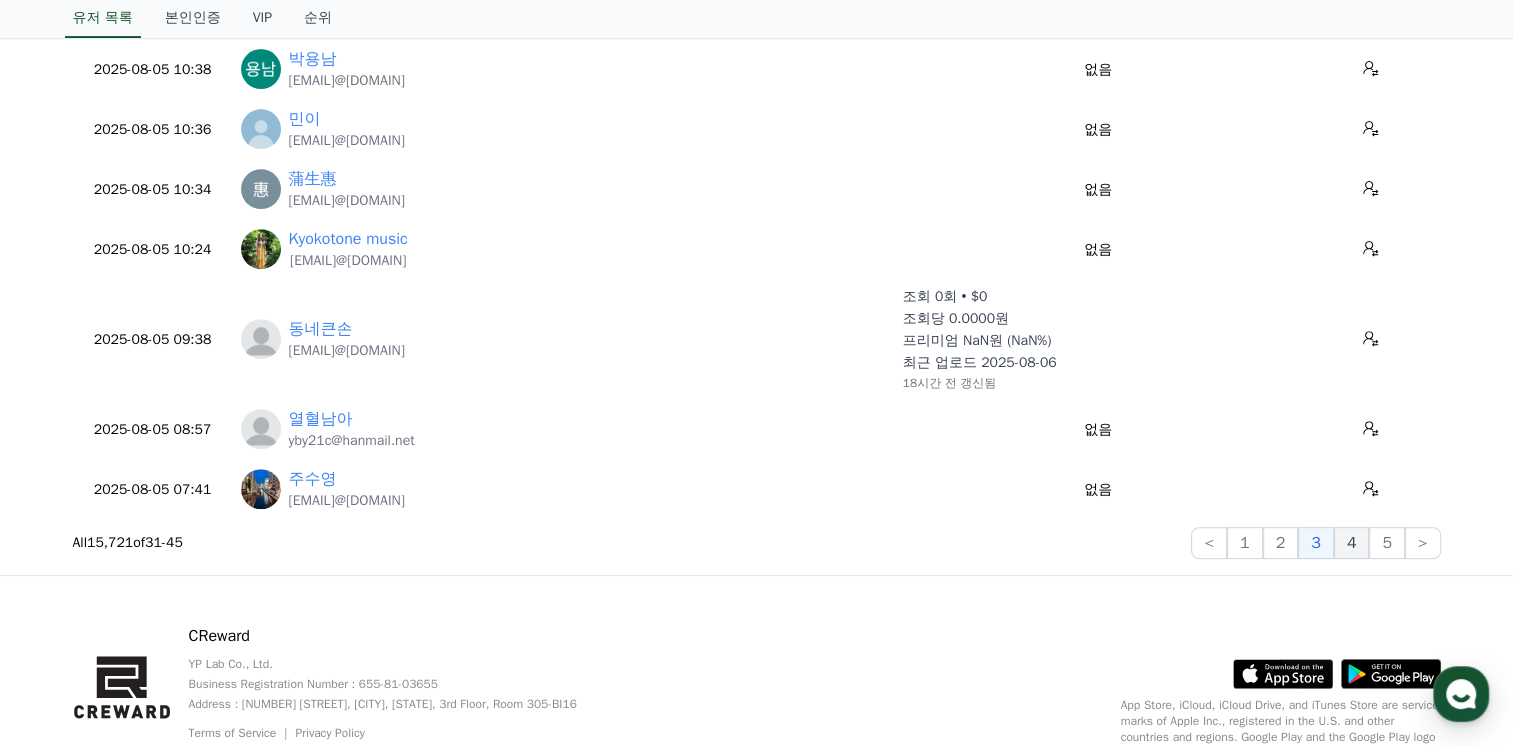 click on "4" 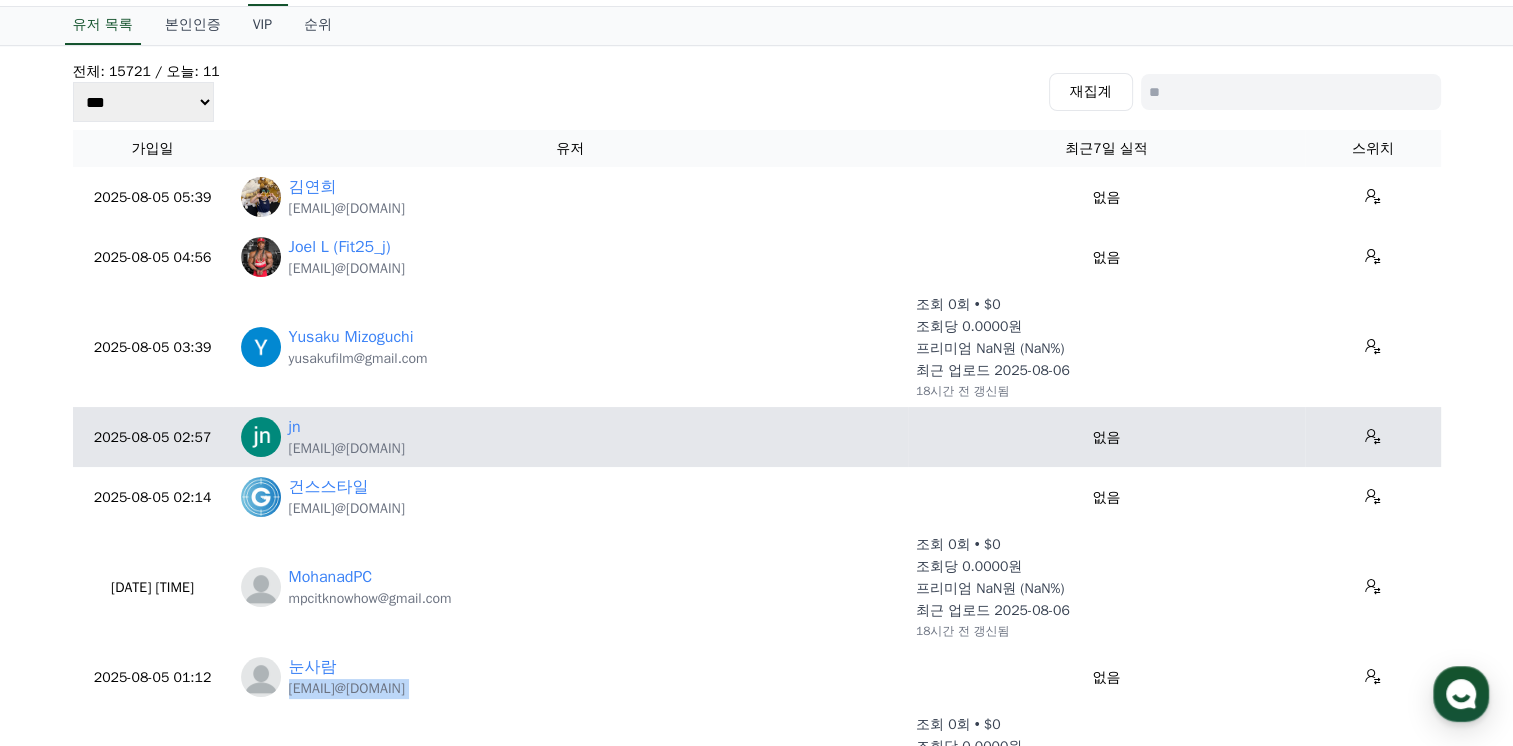 scroll, scrollTop: 200, scrollLeft: 0, axis: vertical 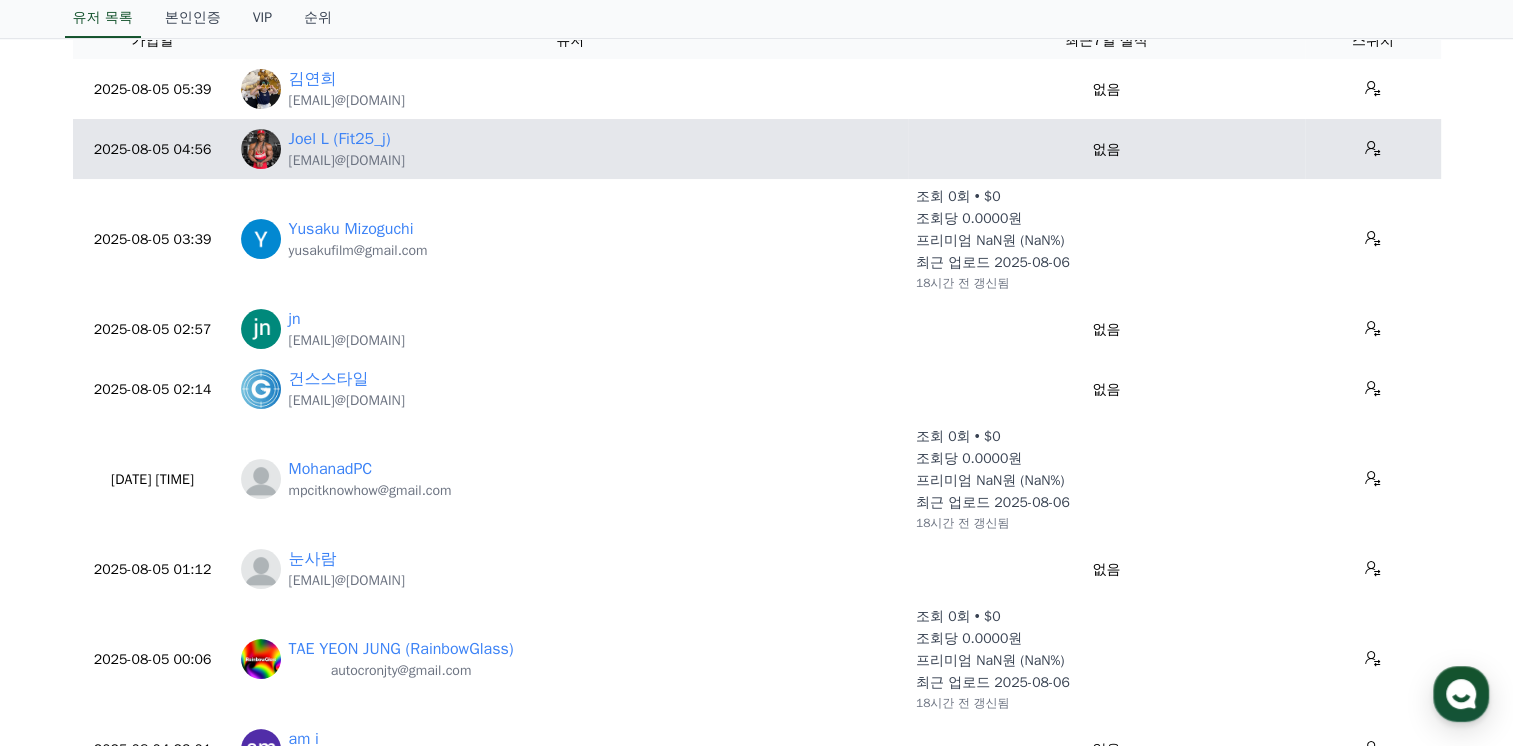 click on "fitnessjo25@gmail.com" at bounding box center [347, 161] 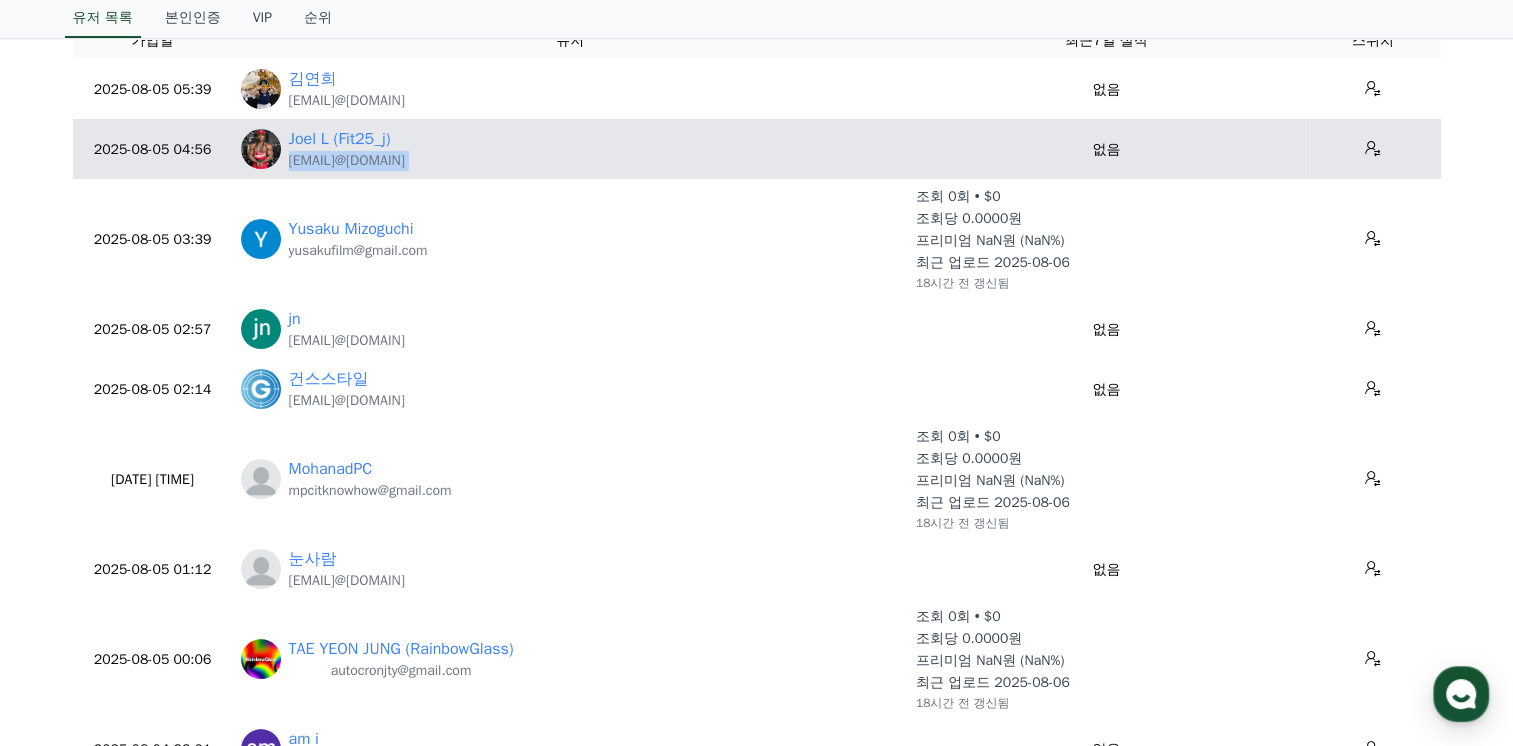 click on "fitnessjo25@gmail.com" at bounding box center [347, 161] 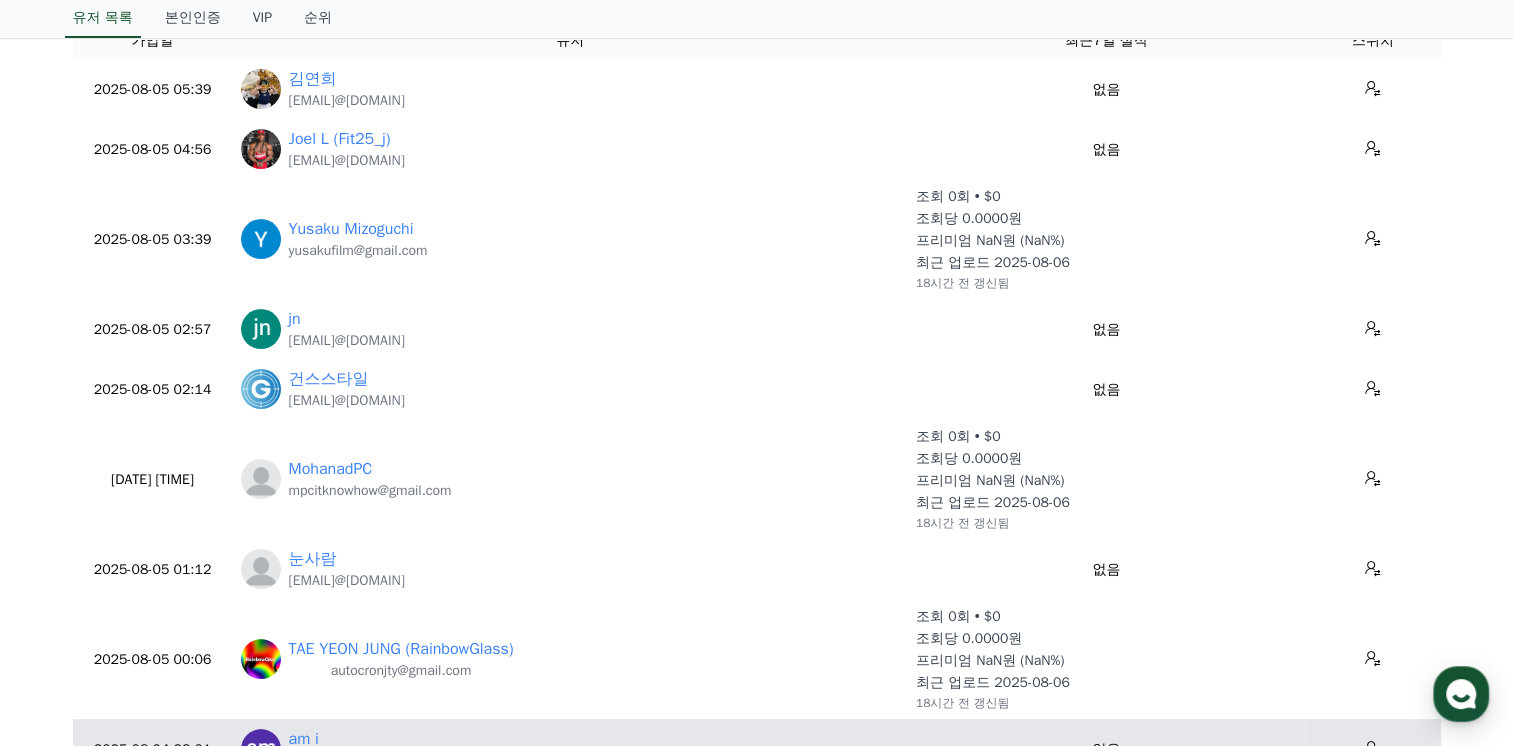 click on "CReward   production     Admin       4       Dashboard Sales User Video Channel Music Board FAQ Settings Receipt Notification Popup Debugger   유저 목록 본인인증 VIP 순위     전체: 15721 / 오늘: 11   *** *** ***     재집계     가입일   유저   최근7일 실적   스위치   2025-08-05 05:39   08-05     김연희     imun12@hanmail.net   없음   2025-08-05 04:56   08-05     Joel L (Fit25_j)     fitnessjo25@gmail.com   없음   2025-08-05 03:39   08-05     Yusaku Mizoguchi     yusakufilm@gmail.com   조회 0회 • $0   조회당 0.0000원   프리미엄 NaN원 (NaN%)   최근 업로드 2025-08-06   18시간 전 갱신됨   2025-08-05 02:57   08-05     jn     dev23908836@gmail.com   없음   2025-08-05 02:14   08-05     건스스타일     sjg9816215@gmail.com   없음   2025-08-05 01:26   08-05     MohanadPC     mpcitknowhow@gmail.com   조회 0회 • $0   조회당 0.0000원   프리미엄 NaN원 (NaN%)   최근 업로드 2025-08-06   18시간 전 갱신됨     08-05" at bounding box center [756, 702] 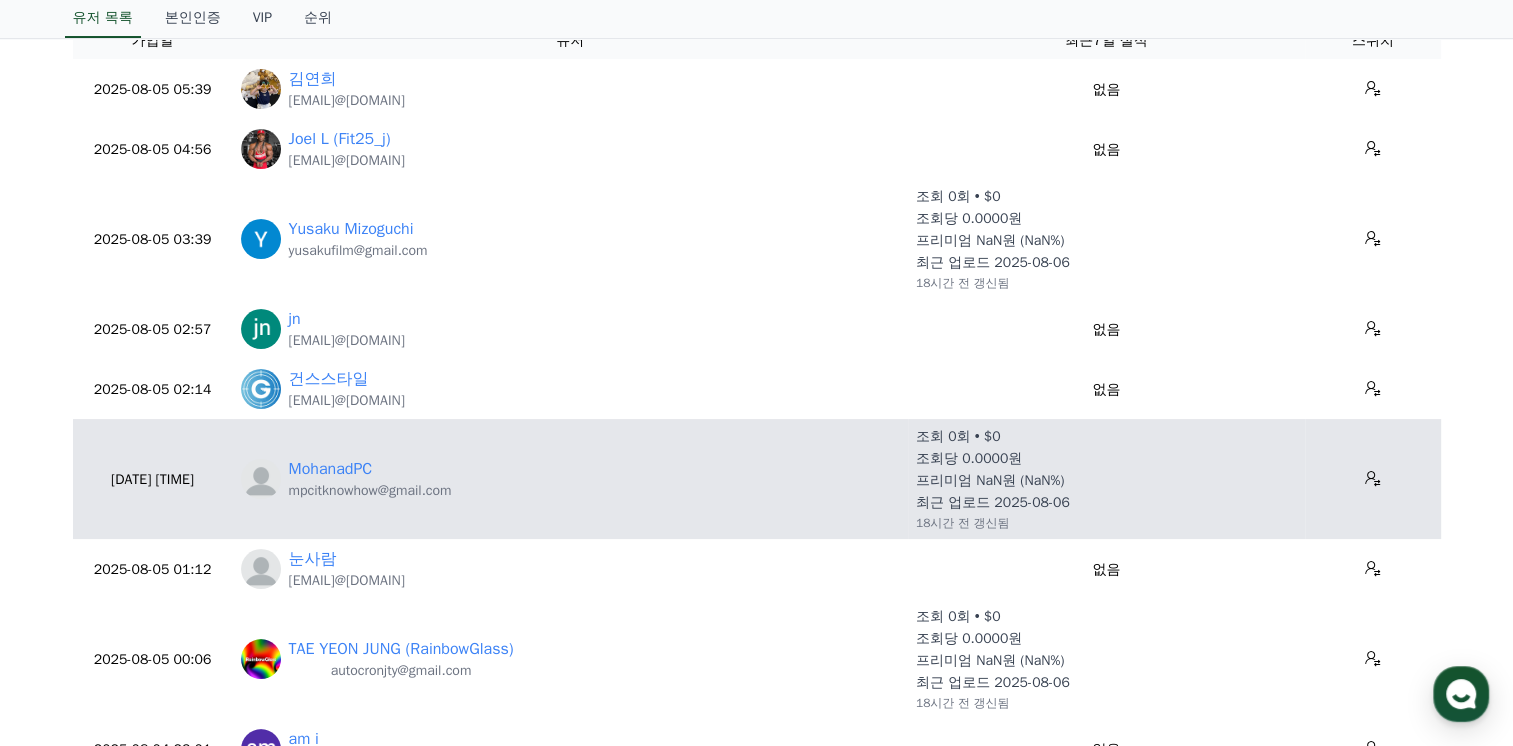 click on "mpcitknowhow@gmail.com" at bounding box center (370, 491) 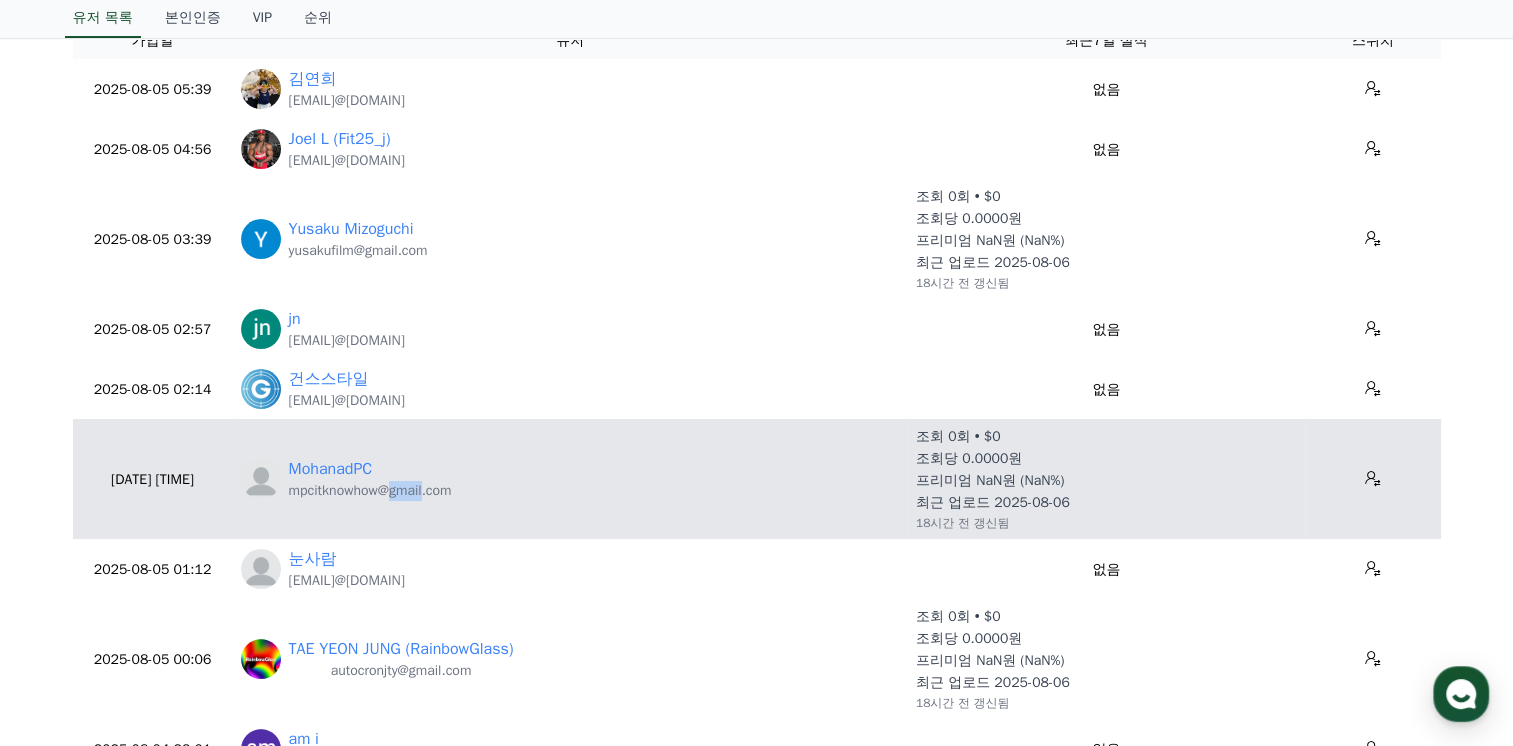 click on "mpcitknowhow@gmail.com" at bounding box center [370, 491] 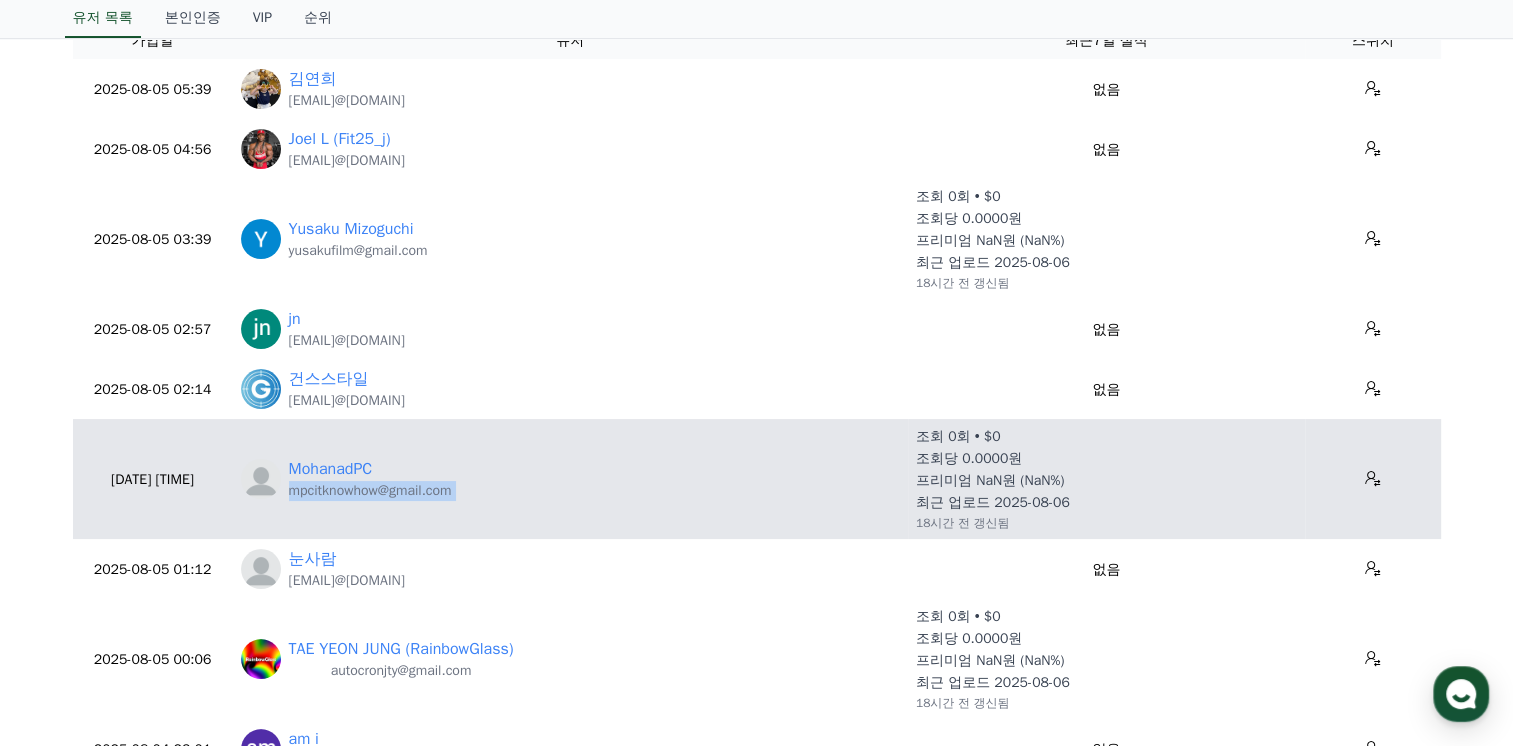 click on "mpcitknowhow@gmail.com" at bounding box center (370, 491) 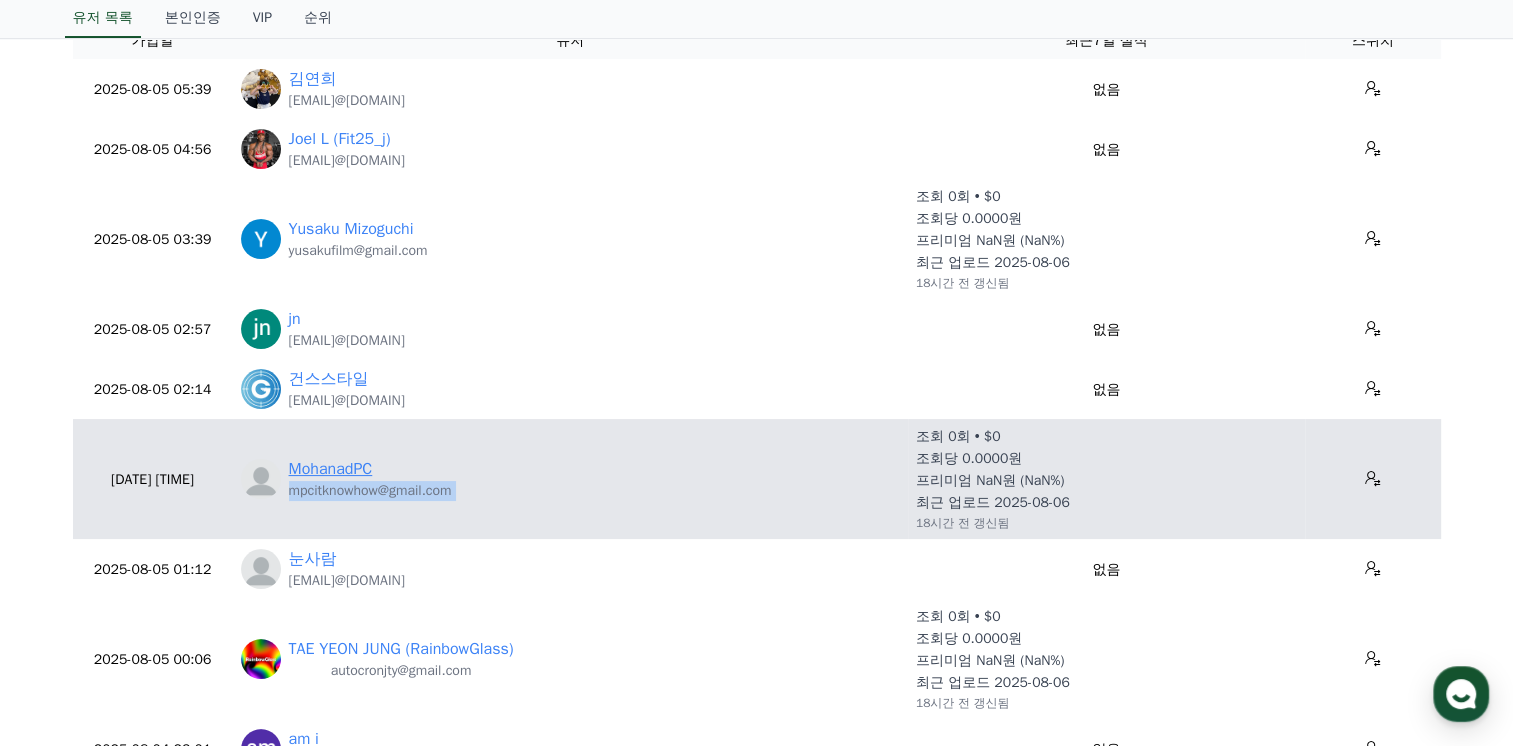 click on "MohanadPC" at bounding box center [331, 469] 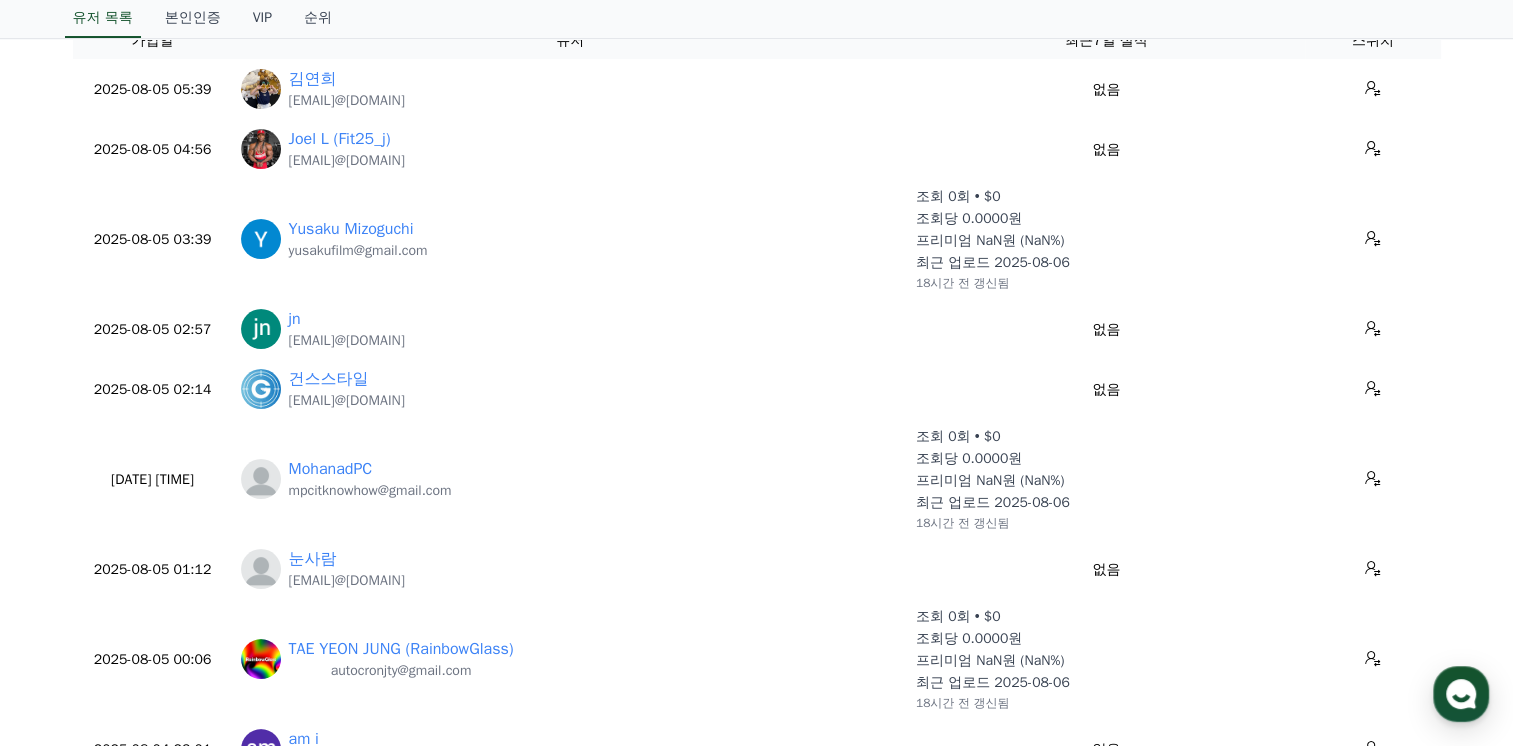 click on "전체: 15721 / 오늘: 11   *** *** ***     재집계     가입일   유저   최근7일 실적   스위치   2025-08-05 05:39   08-05     김연희     imun12@hanmail.net   없음   2025-08-05 04:56   08-05     Joel L (Fit25_j)     fitnessjo25@gmail.com   없음   2025-08-05 03:39   08-05     Yusaku Mizoguchi     yusakufilm@gmail.com   조회 0회 • $0   조회당 0.0000원   프리미엄 NaN원 (NaN%)   최근 업로드 2025-08-06   18시간 전 갱신됨   2025-08-05 02:57   08-05     jn     dev23908836@gmail.com   없음   2025-08-05 02:14   08-05     건스스타일     sjg9816215@gmail.com   없음   2025-08-05 01:26   08-05     MohanadPC     mpcitknowhow@gmail.com   조회 0회 • $0   조회당 0.0000원   프리미엄 NaN원 (NaN%)   최근 업로드 2025-08-06   18시간 전 갱신됨   2025-08-05 01:12   08-05     눈사람     onelove4131@daum.net   없음   2025-08-05 00:06   08-05     TAE YEON JUNG (RainbowGlass)     autocronjty@gmail.com   조회 0회 • $0   조회당 0.0000원" at bounding box center (756, 626) 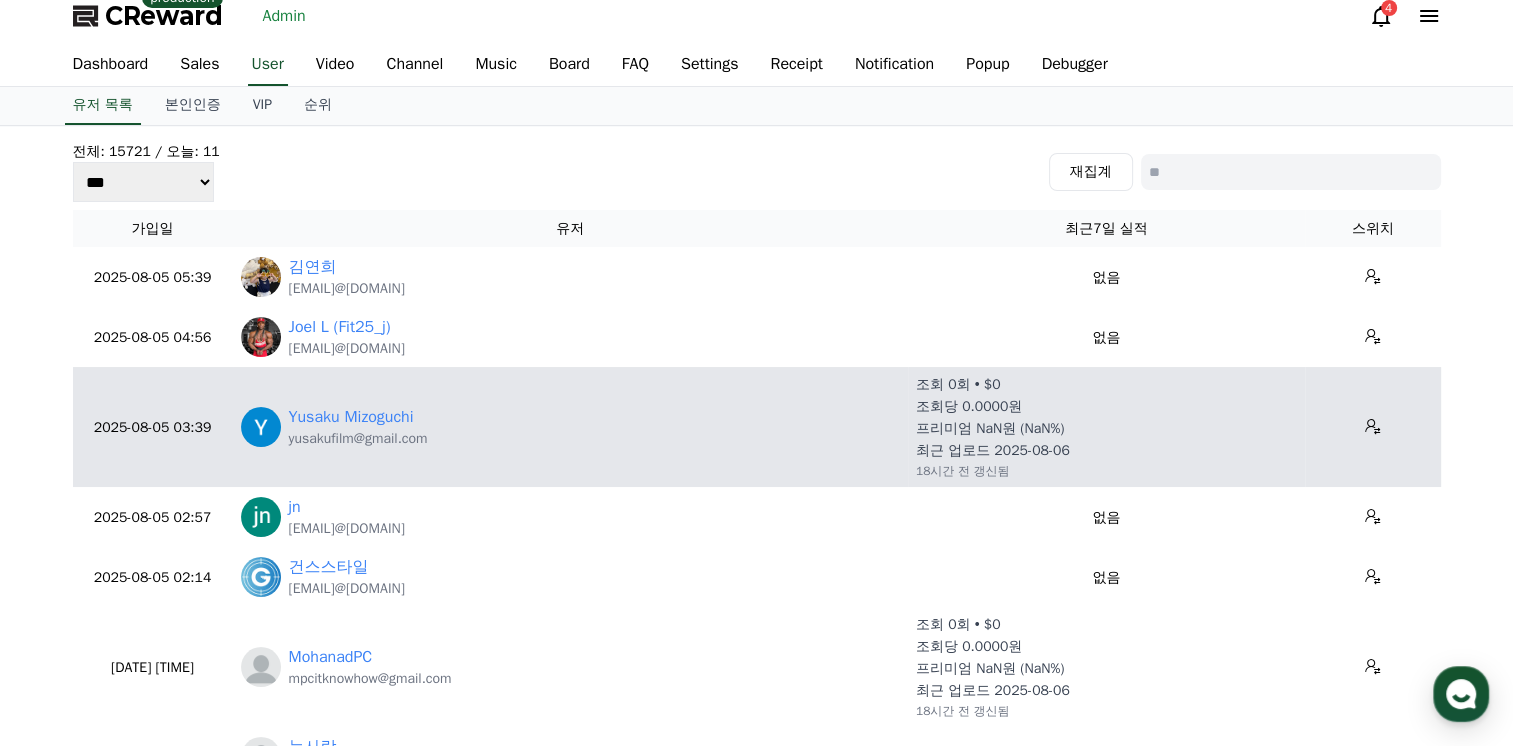 scroll, scrollTop: 0, scrollLeft: 0, axis: both 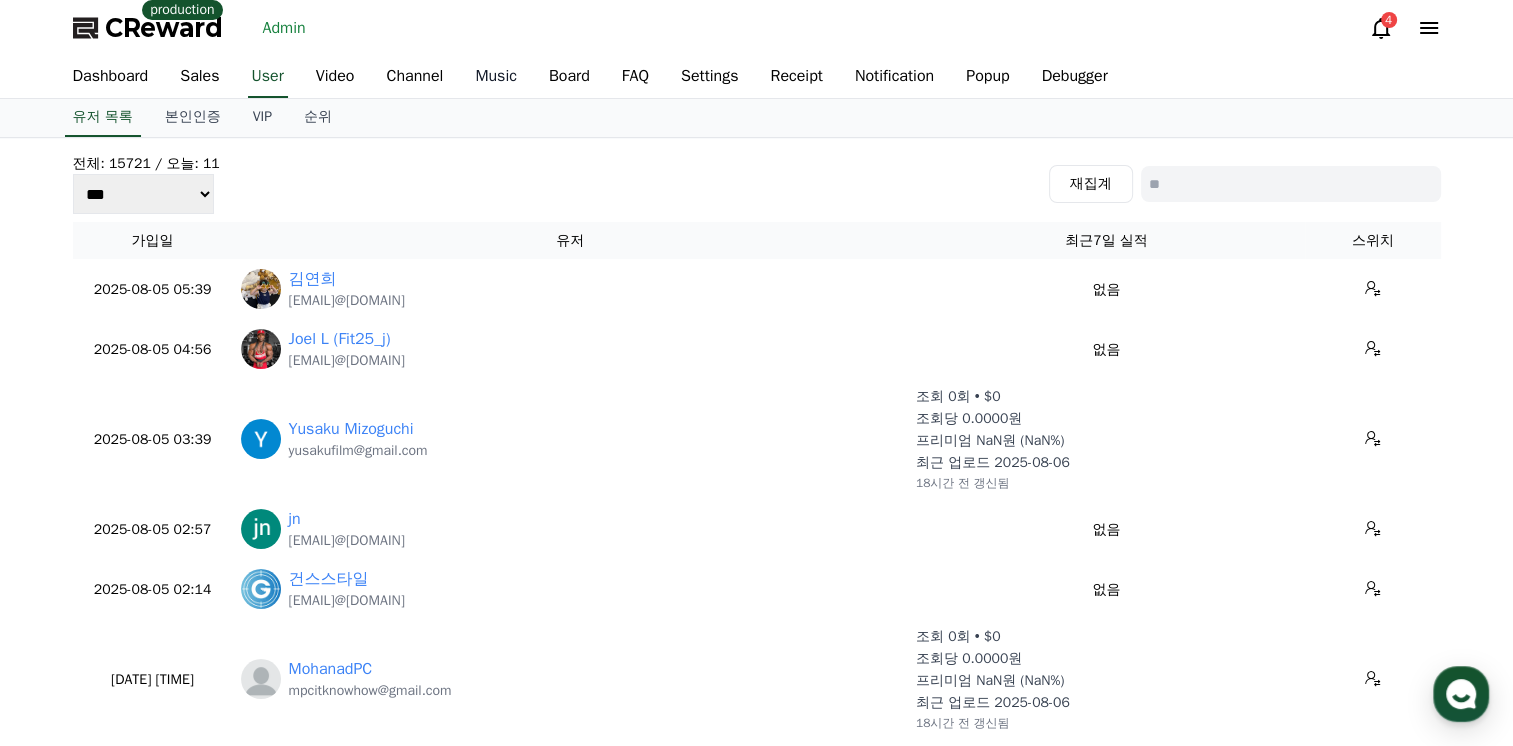 click on "Music" at bounding box center [496, 77] 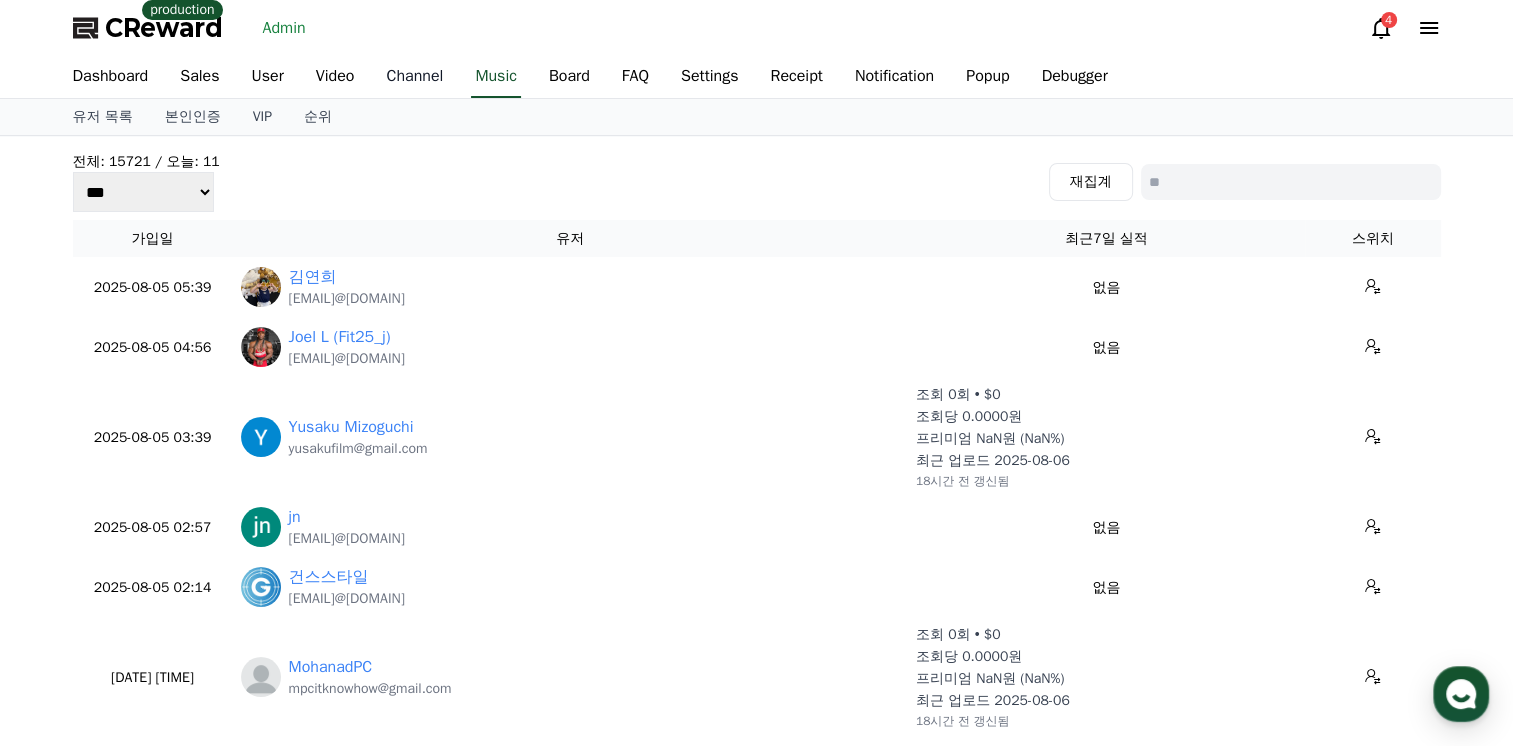 click on "Channel" at bounding box center [414, 77] 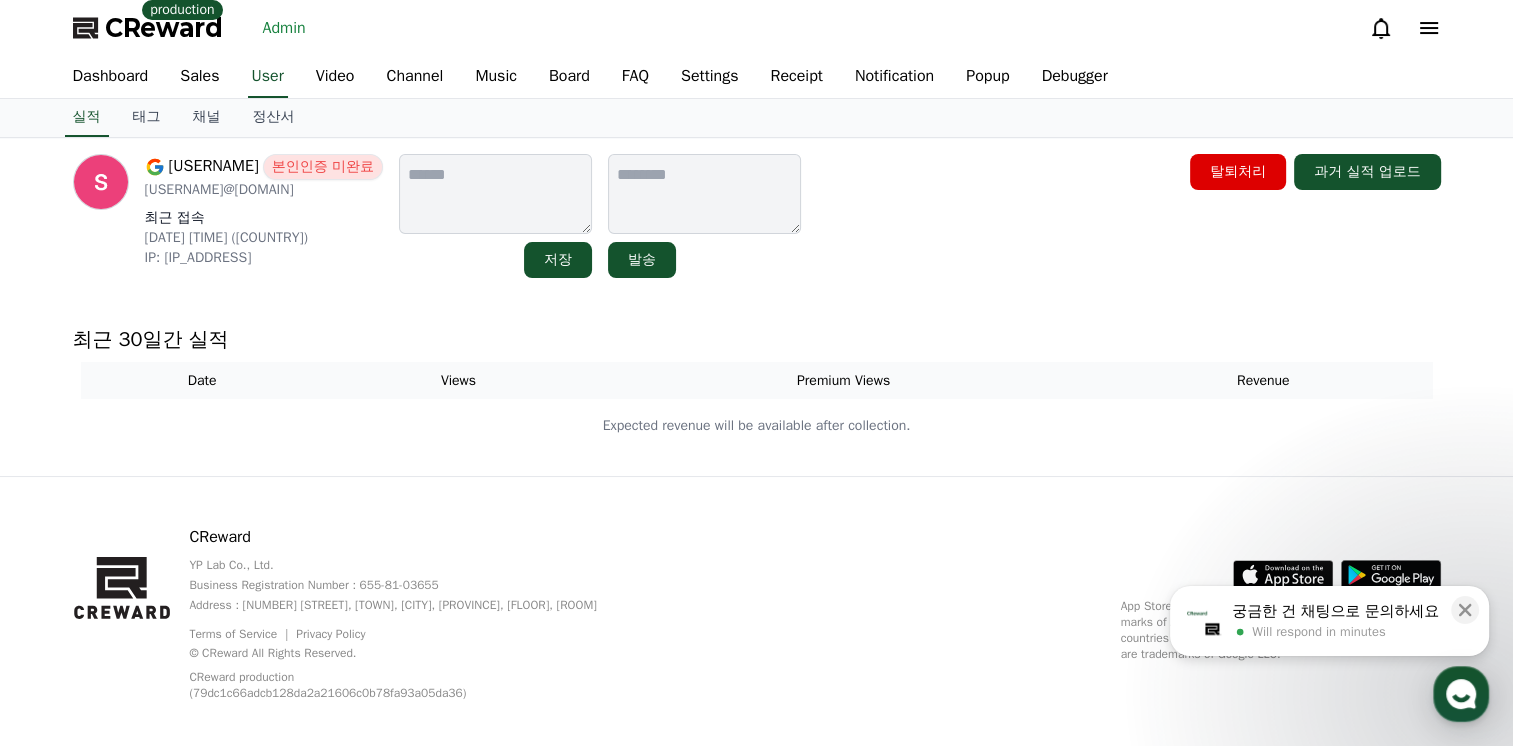 scroll, scrollTop: 0, scrollLeft: 0, axis: both 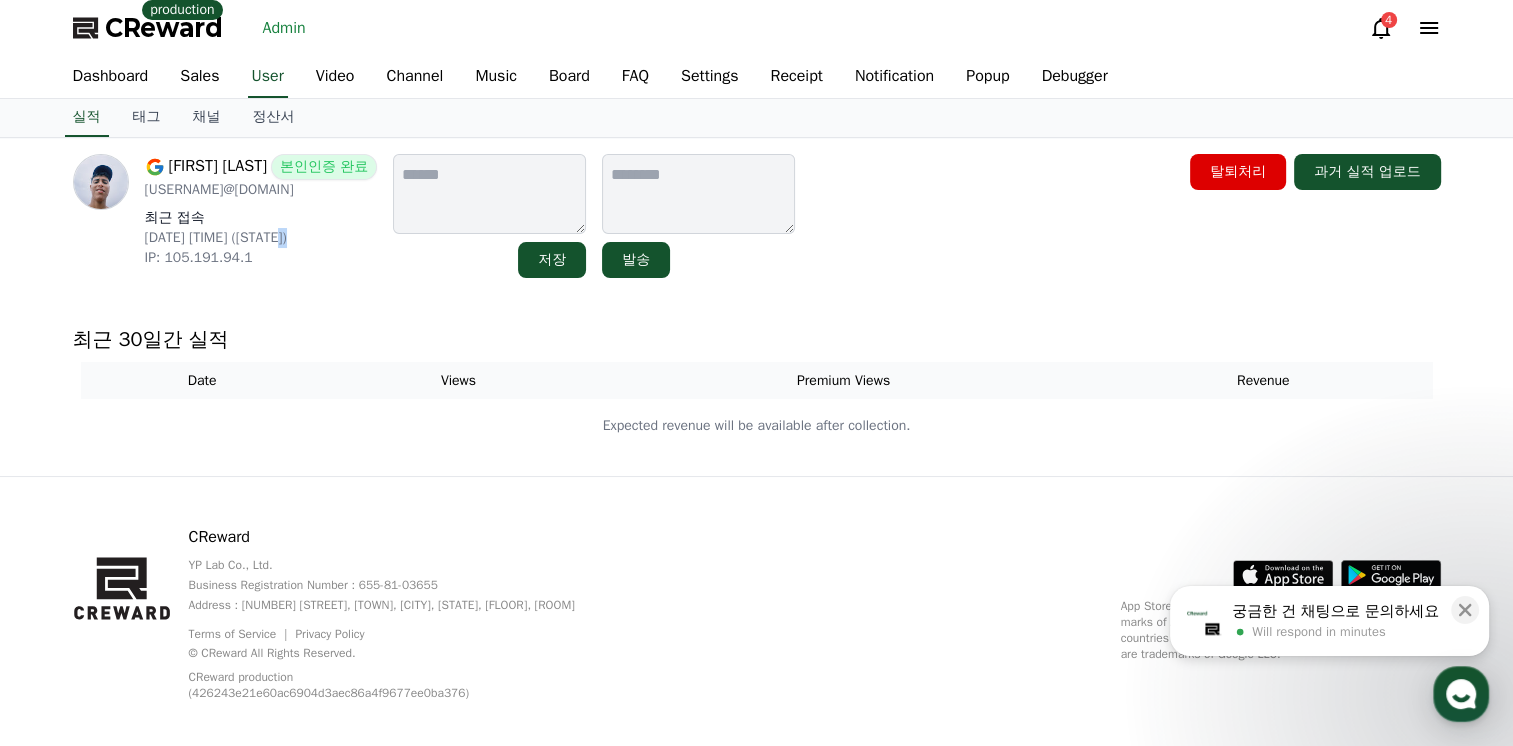 drag, startPoint x: 304, startPoint y: 238, endPoint x: 289, endPoint y: 238, distance: 15 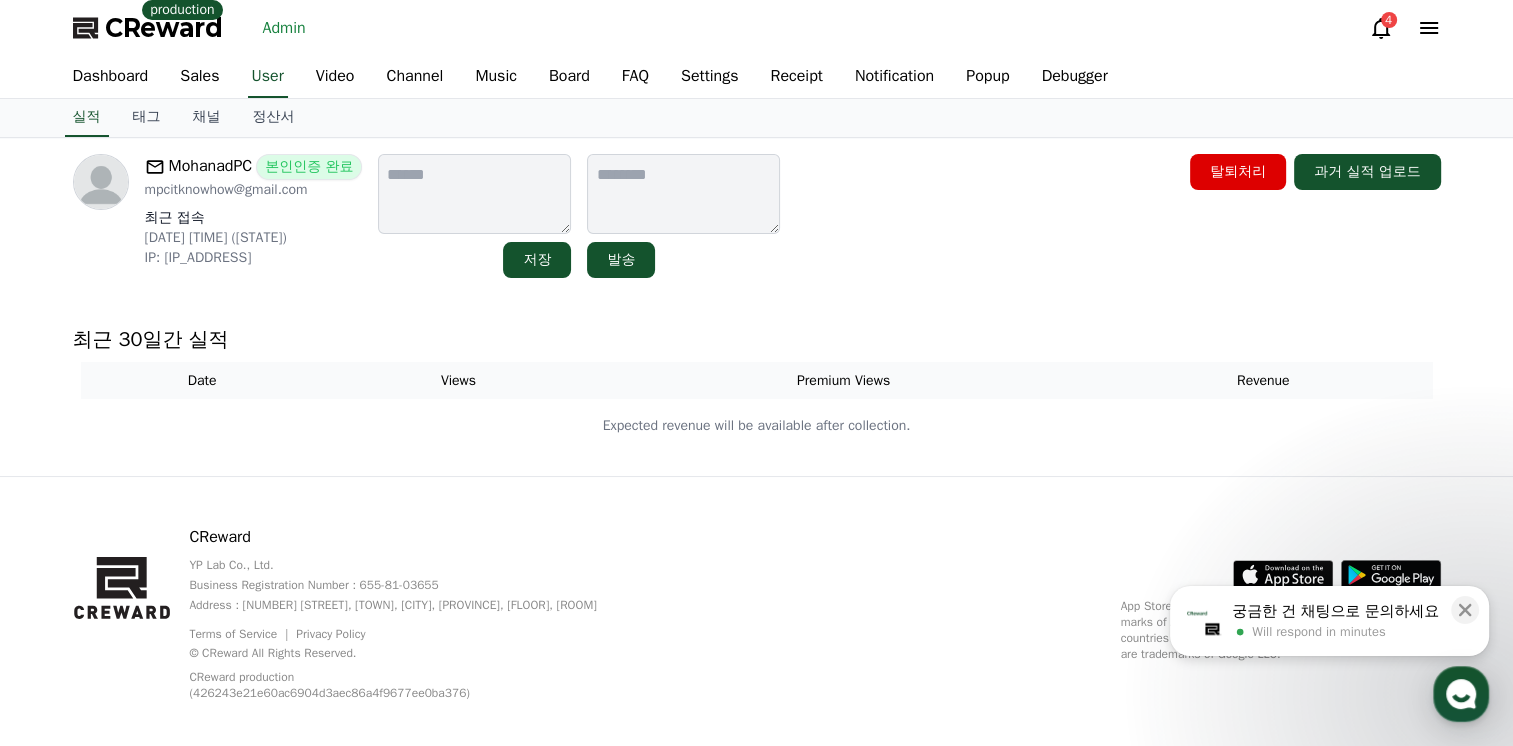scroll, scrollTop: 0, scrollLeft: 0, axis: both 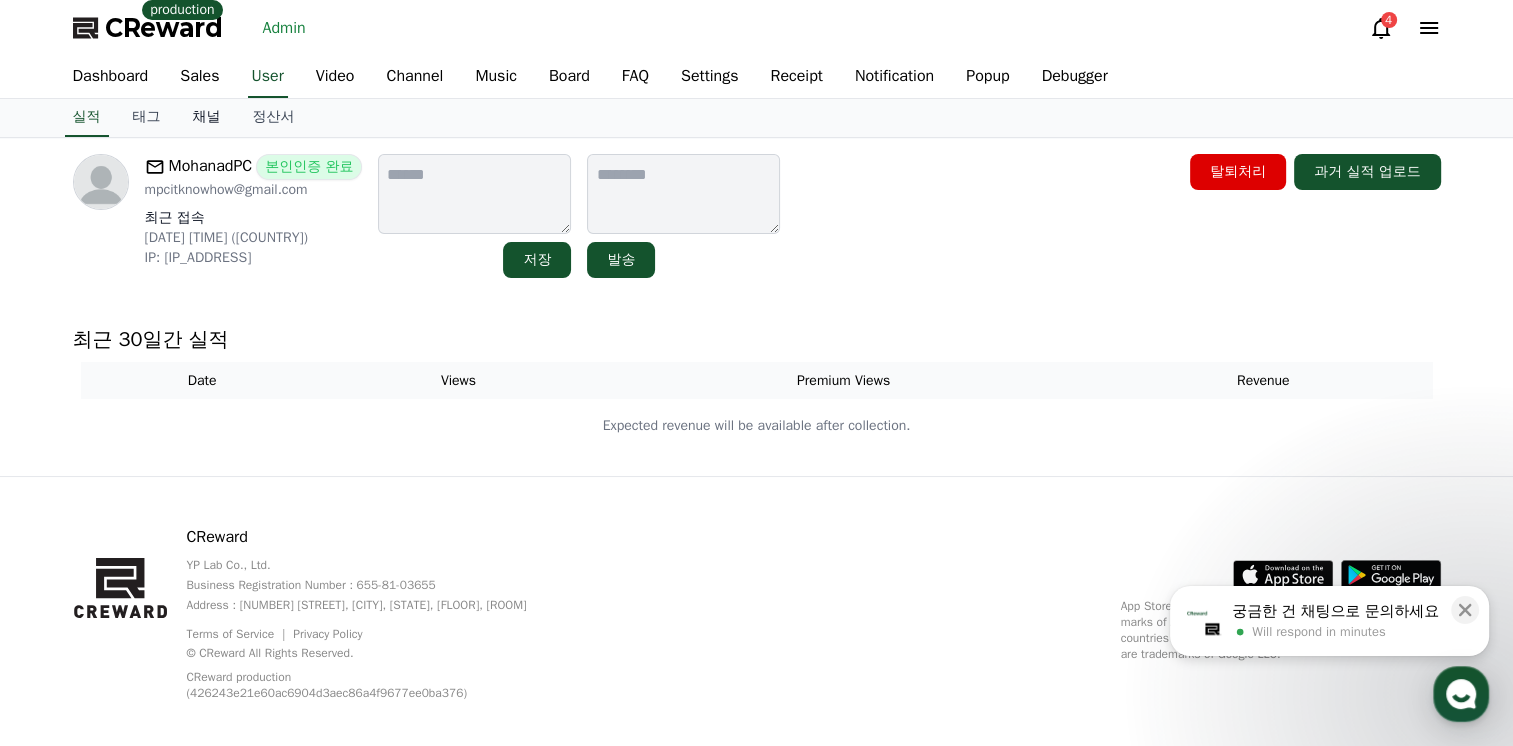 click on "채널" at bounding box center [207, 118] 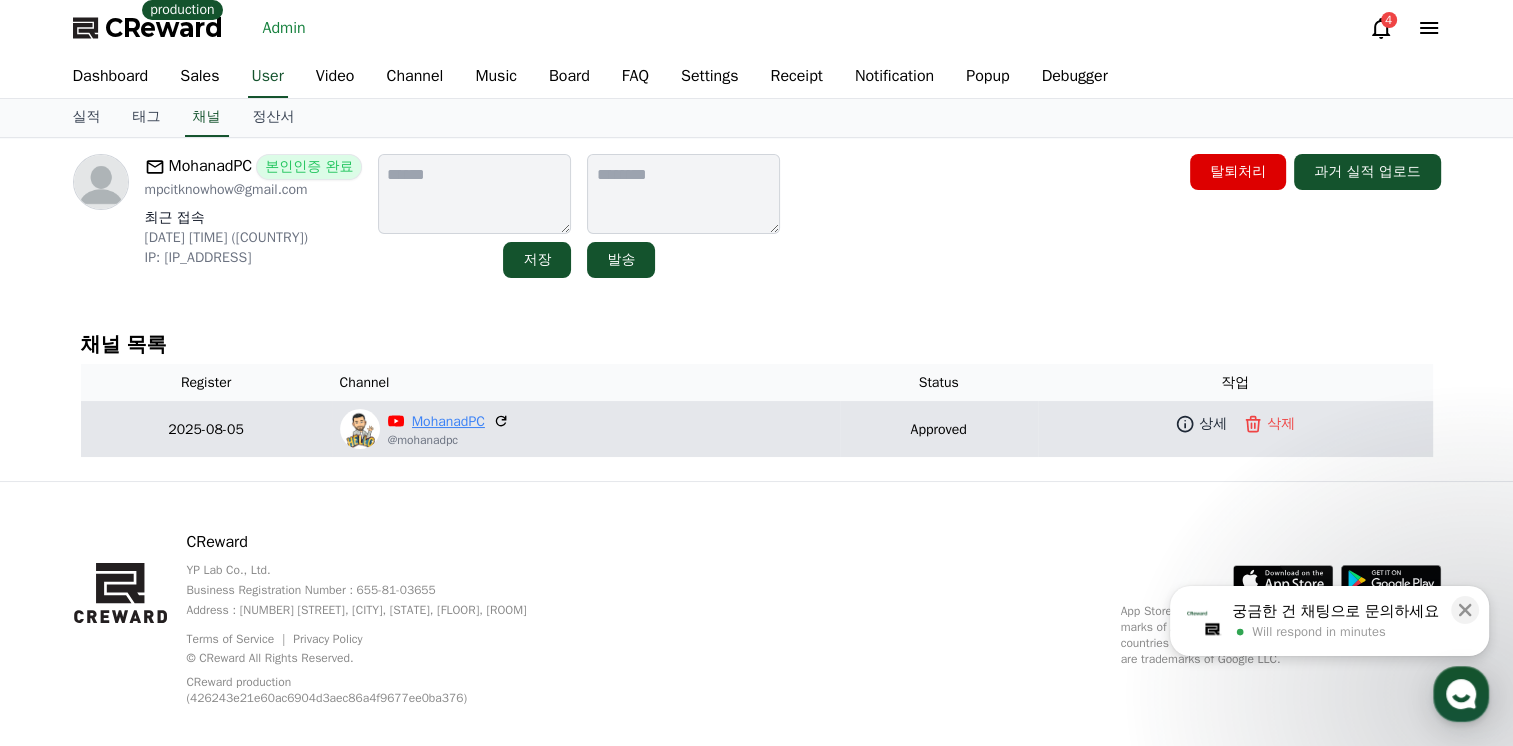 click on "MohanadPC" at bounding box center (448, 421) 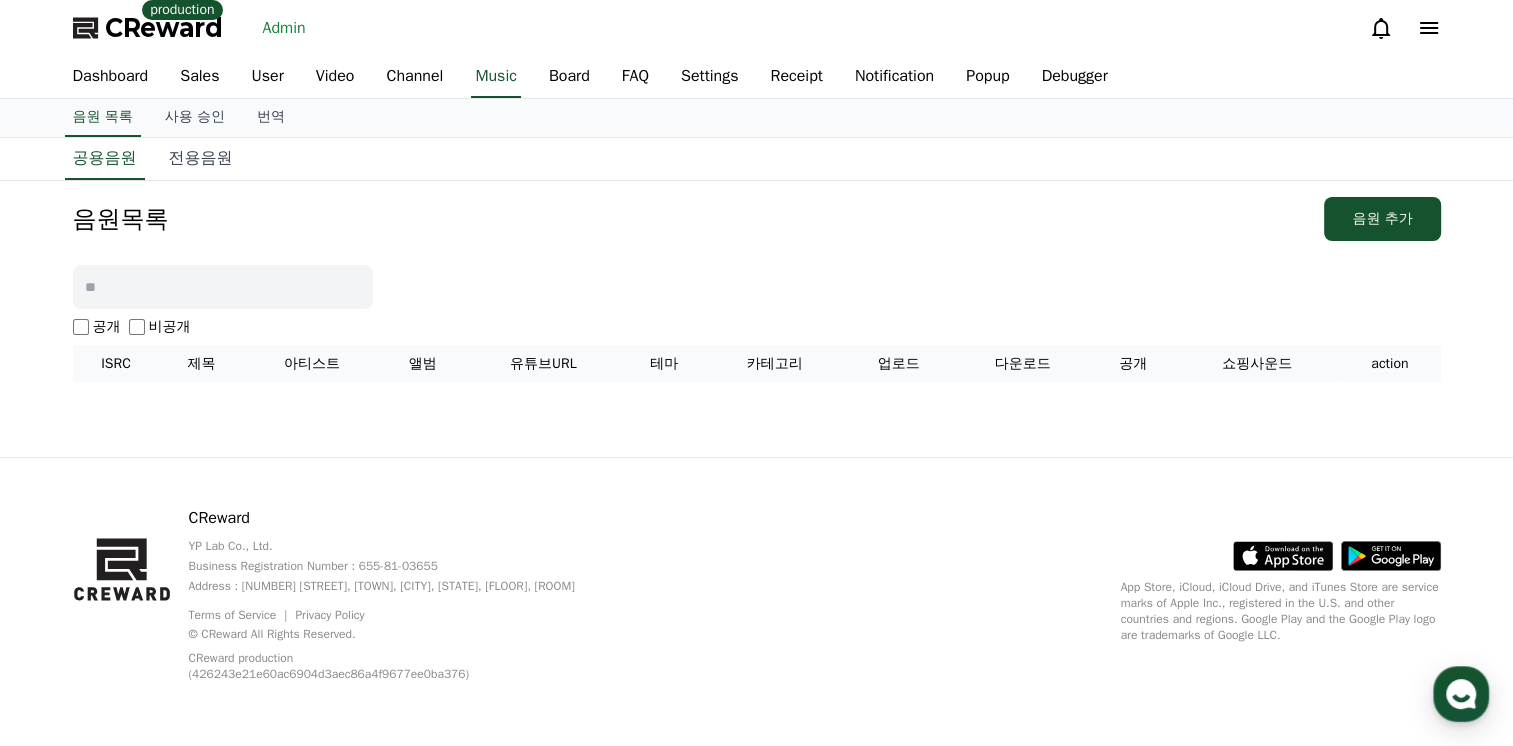 scroll, scrollTop: 0, scrollLeft: 0, axis: both 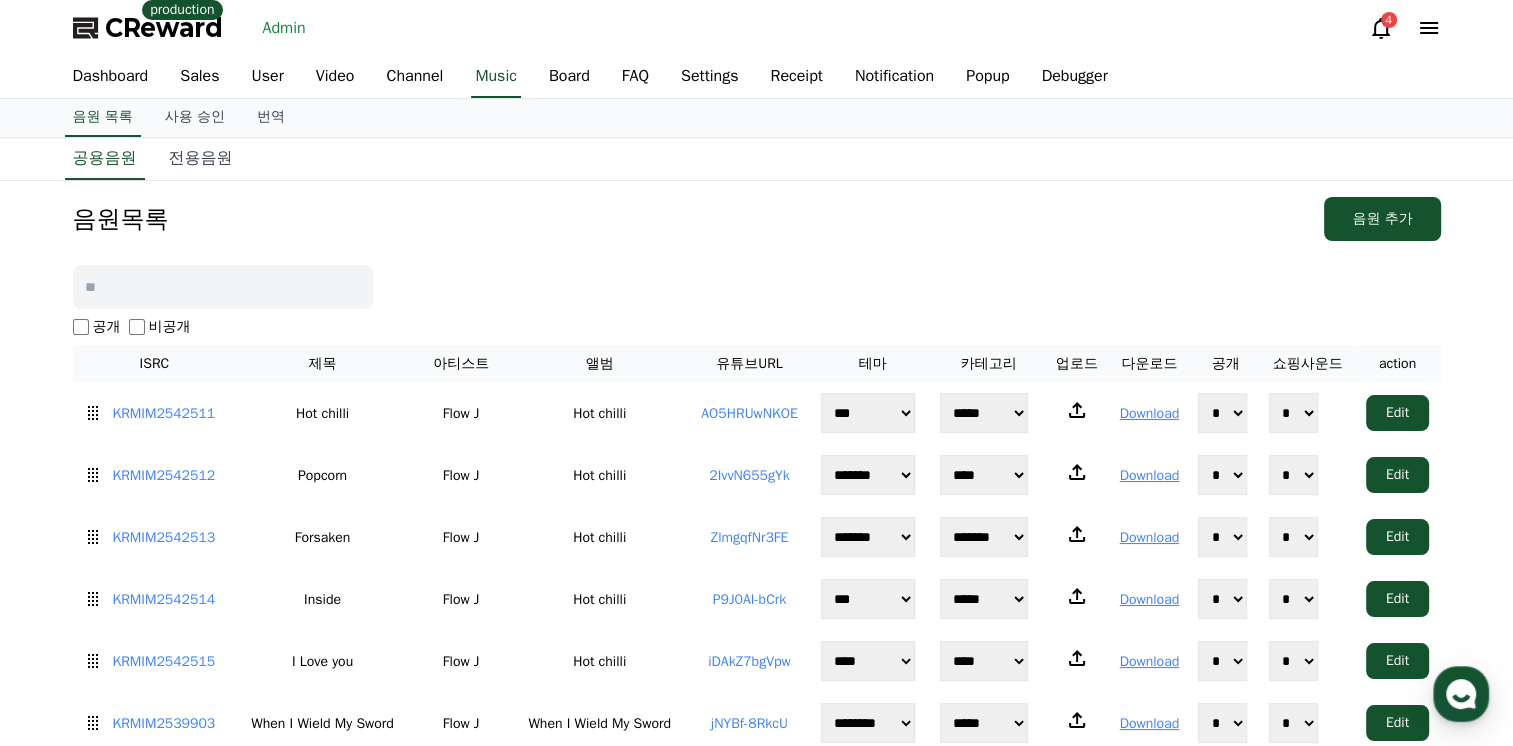 click on "KRMIM2542511     Hot chilli   Flow J   Hot chilli   AO5HRUwNKOE   ******* ********* **** ****** ******* ******** ***** ******** ******** ****** **** *** ****** *** **** **** ******** ******* *****   ******* **** ***** ***** *****       Download   * *   * *     Edit   KRMIM2542512     Popcorn   Flow J   Hot chilli   2IvvN655gYk   ******* ********* **** ****** ******* ******** ***** ******** ******** ****** **** *** ****** *** **** **** ******** ******* *****   ******* **** ***** ***** *****       Download   * *   * *     Edit   KRMIM2542513     Forsaken   Flow J   Hot chilli   ZlmgqfNr3FE   ******* ********* **** ****** ******* ******** ***** ******** ******** ****** **** *** ****** *** **** **** ******** ******* *****   ******* **** ***** ***** *****       Download   * *   * *     Edit   KRMIM2542514" at bounding box center (757, 5187) 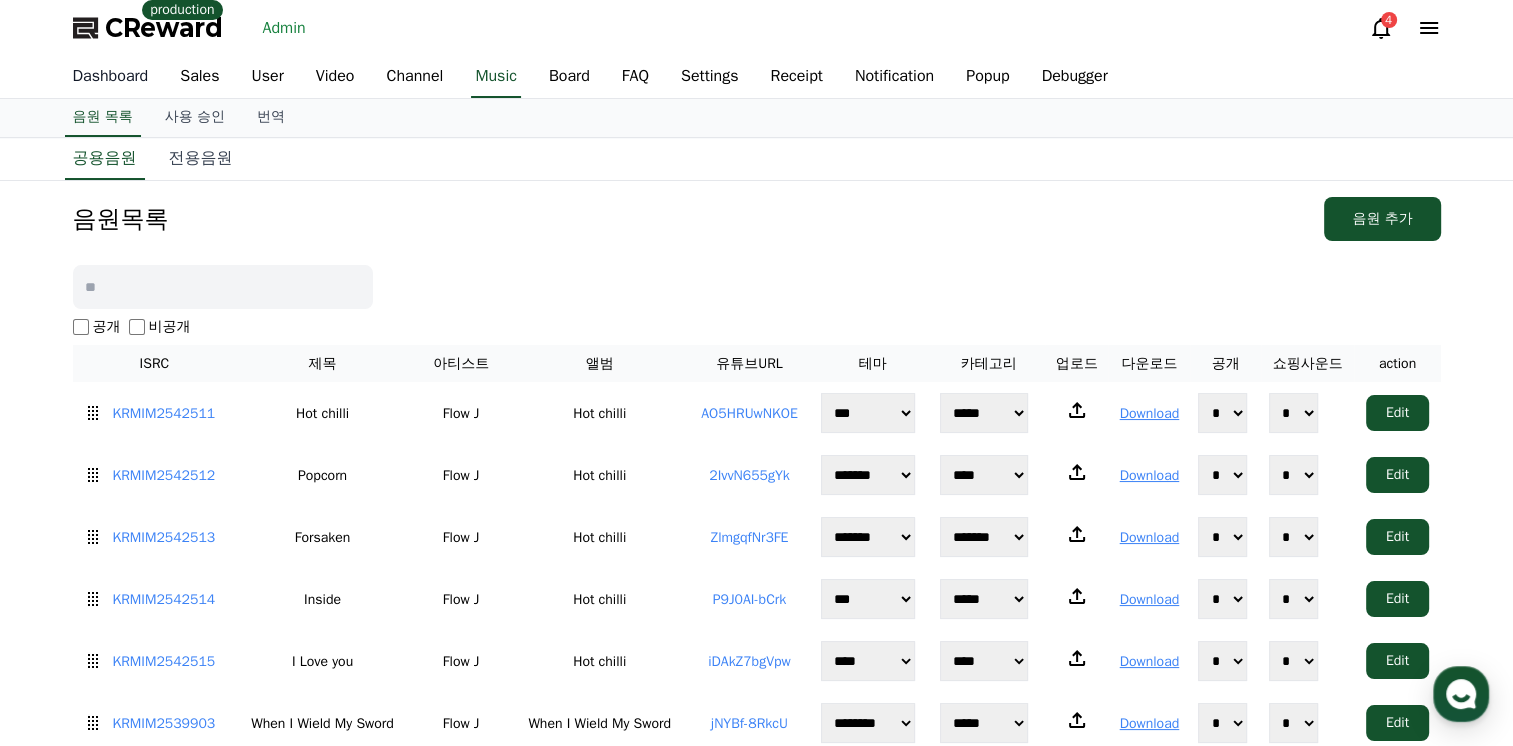 click on "Dashboard" at bounding box center [111, 77] 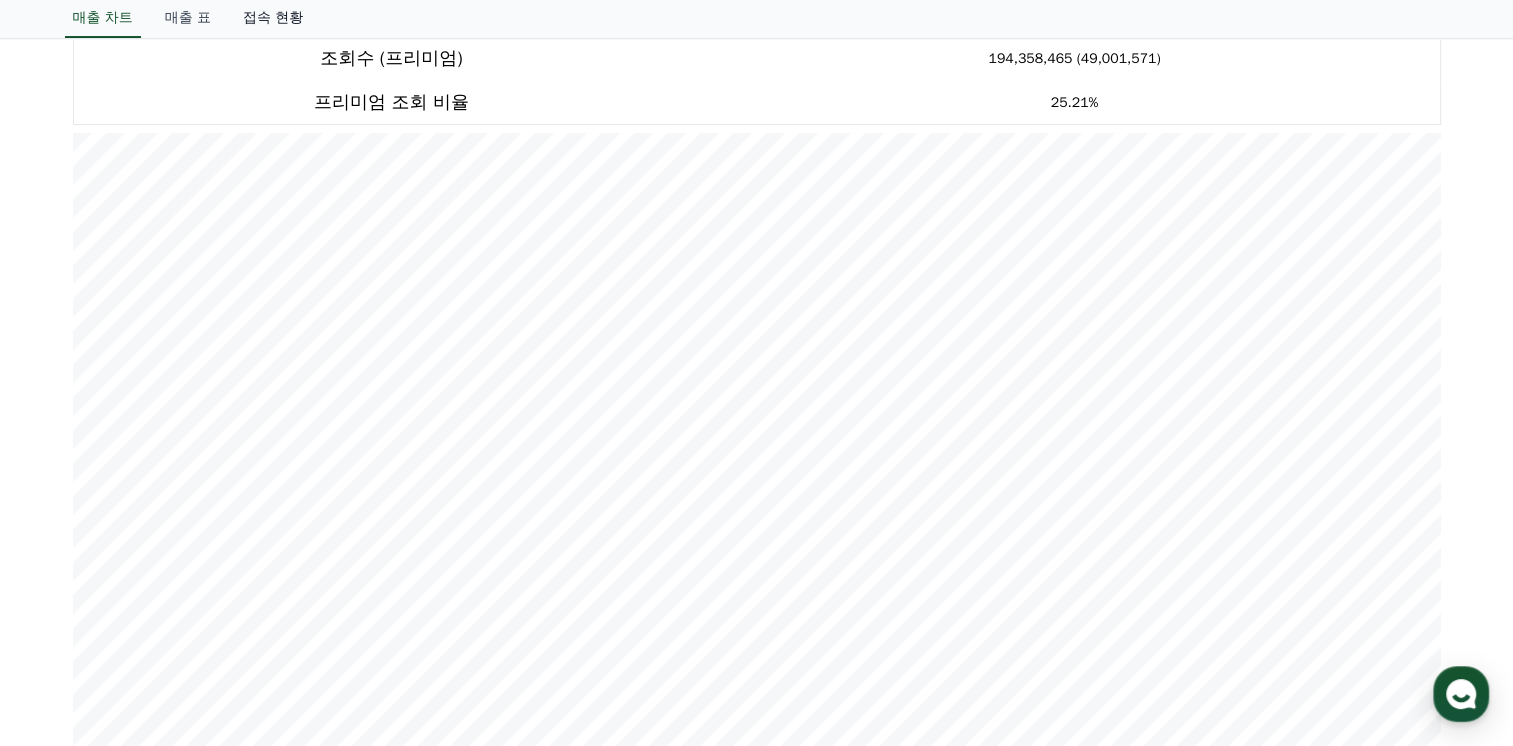 scroll, scrollTop: 0, scrollLeft: 0, axis: both 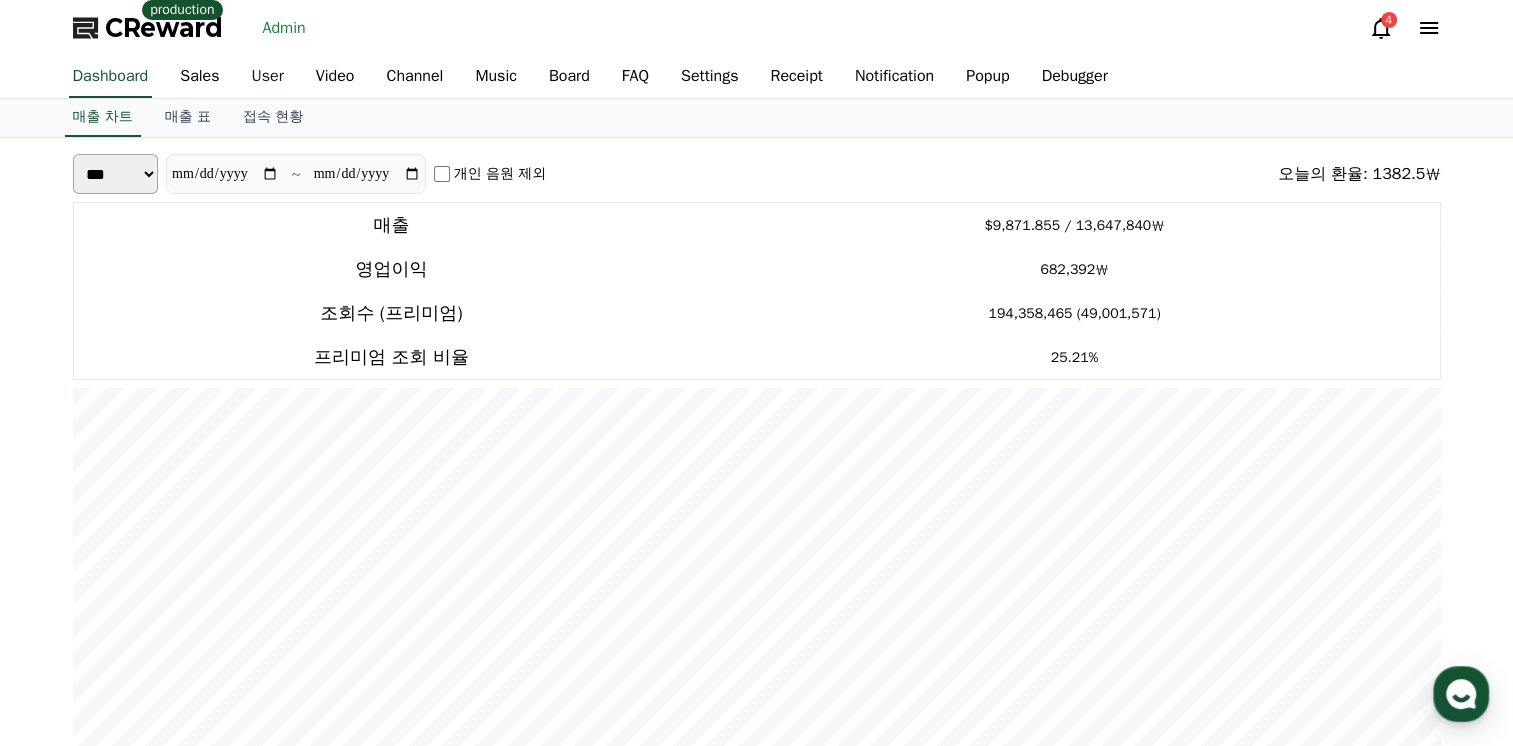 click on "User" at bounding box center (268, 77) 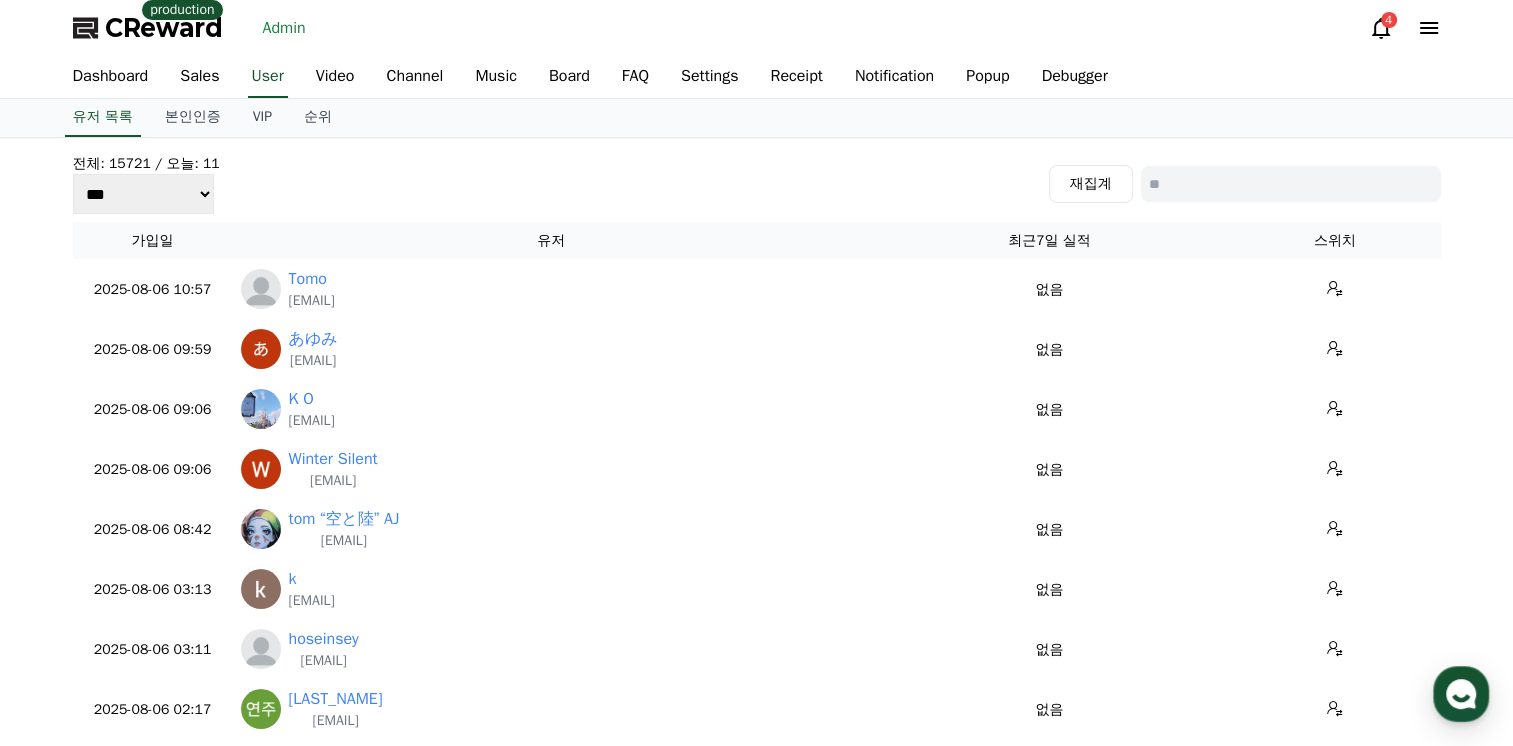 click on "CReward   production     Admin       4" at bounding box center (757, 28) 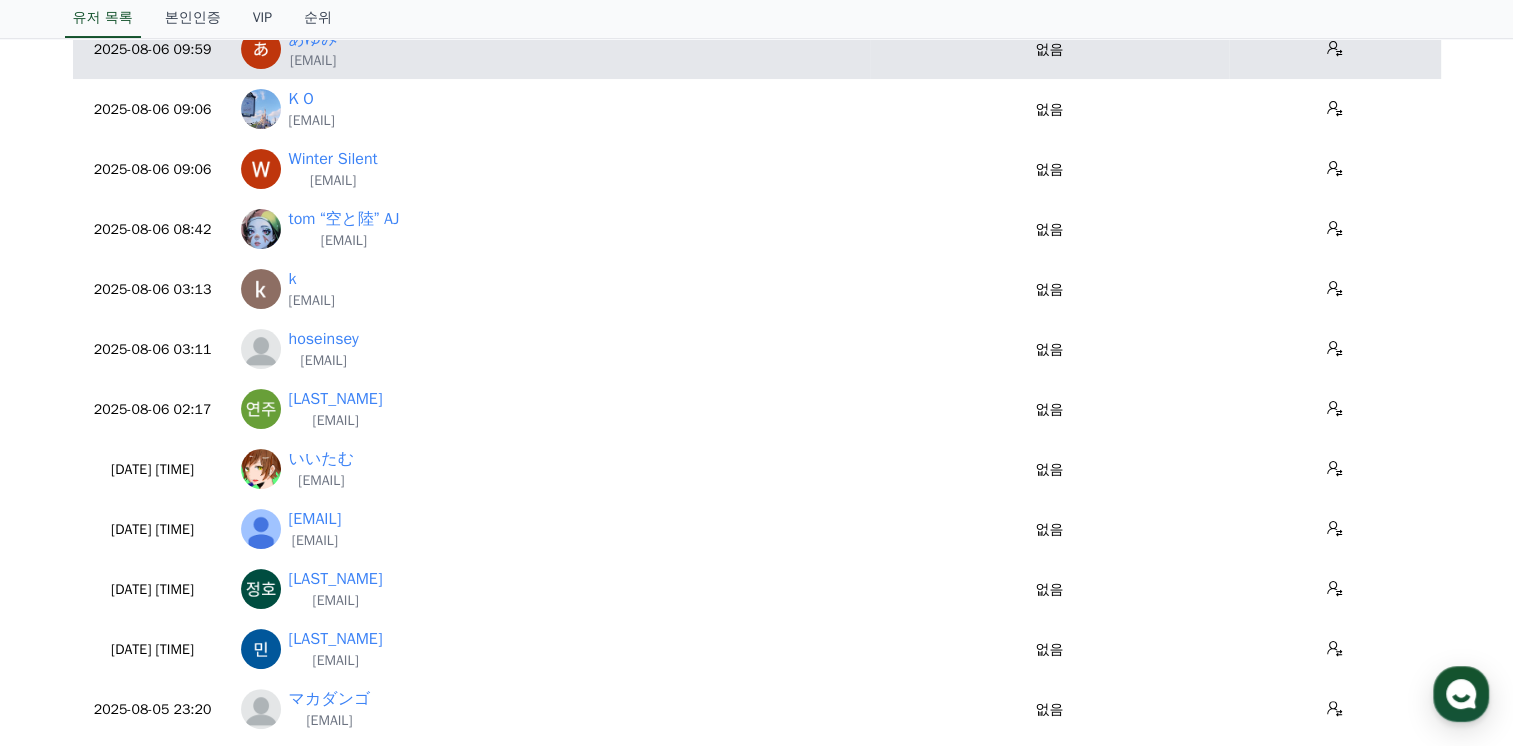 scroll, scrollTop: 100, scrollLeft: 0, axis: vertical 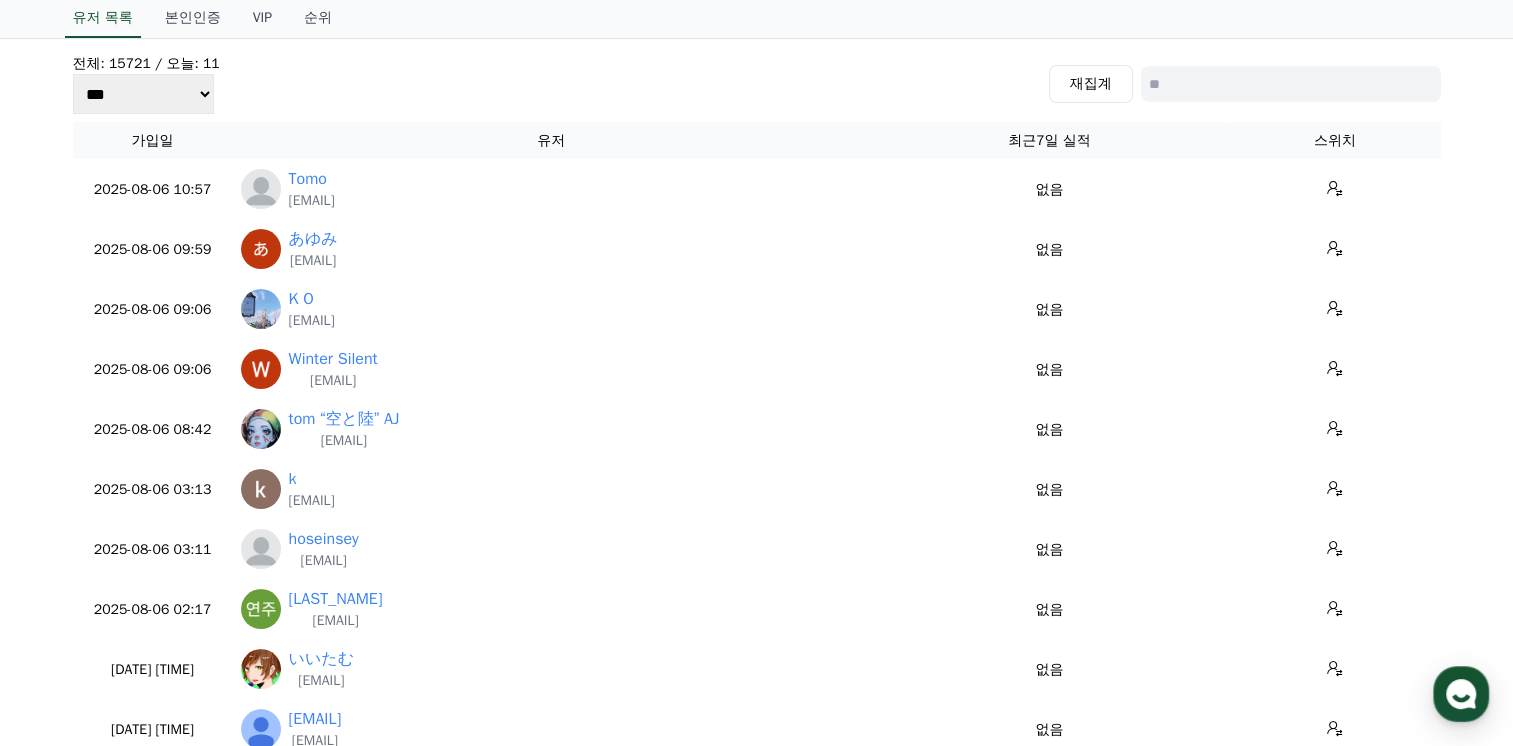 click at bounding box center (1291, 84) 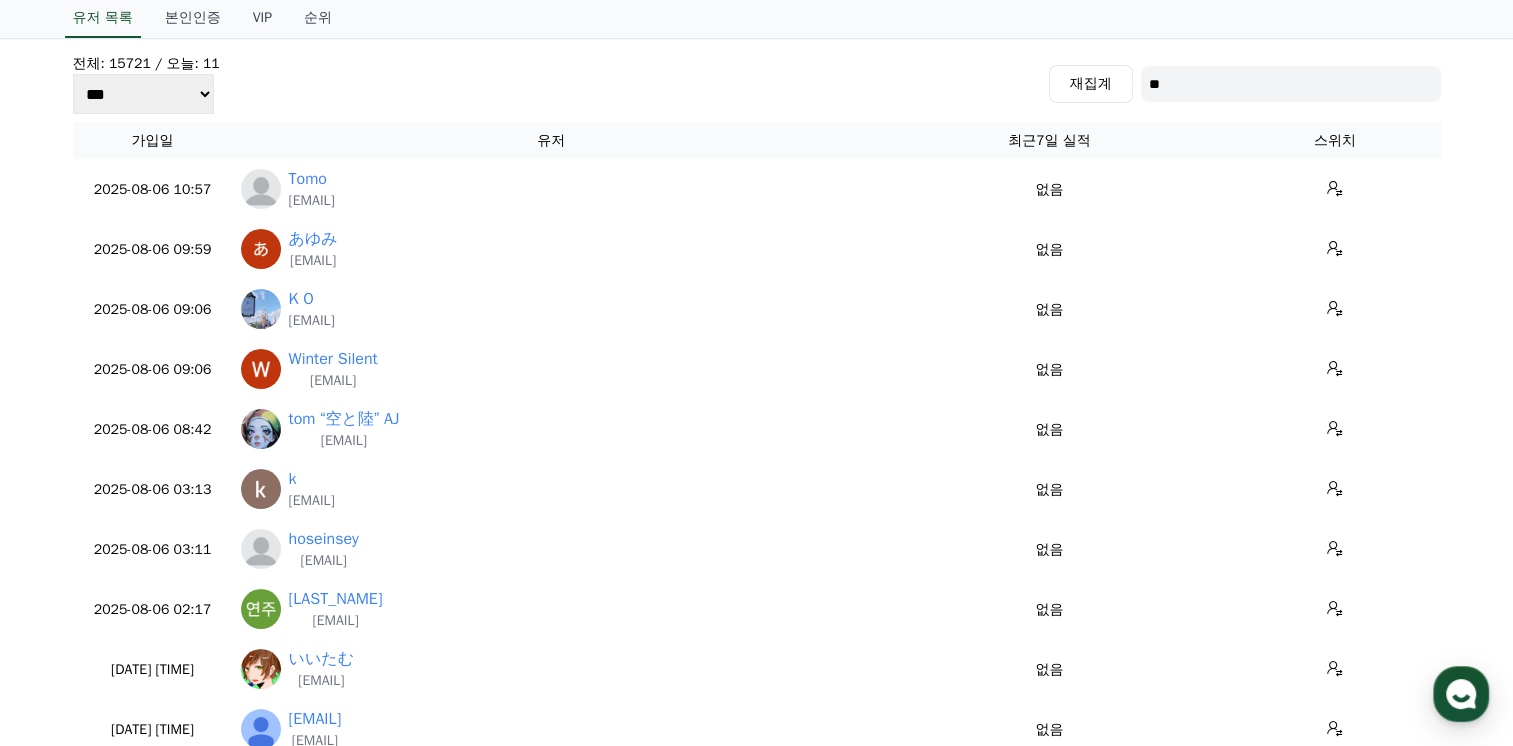 type on "*" 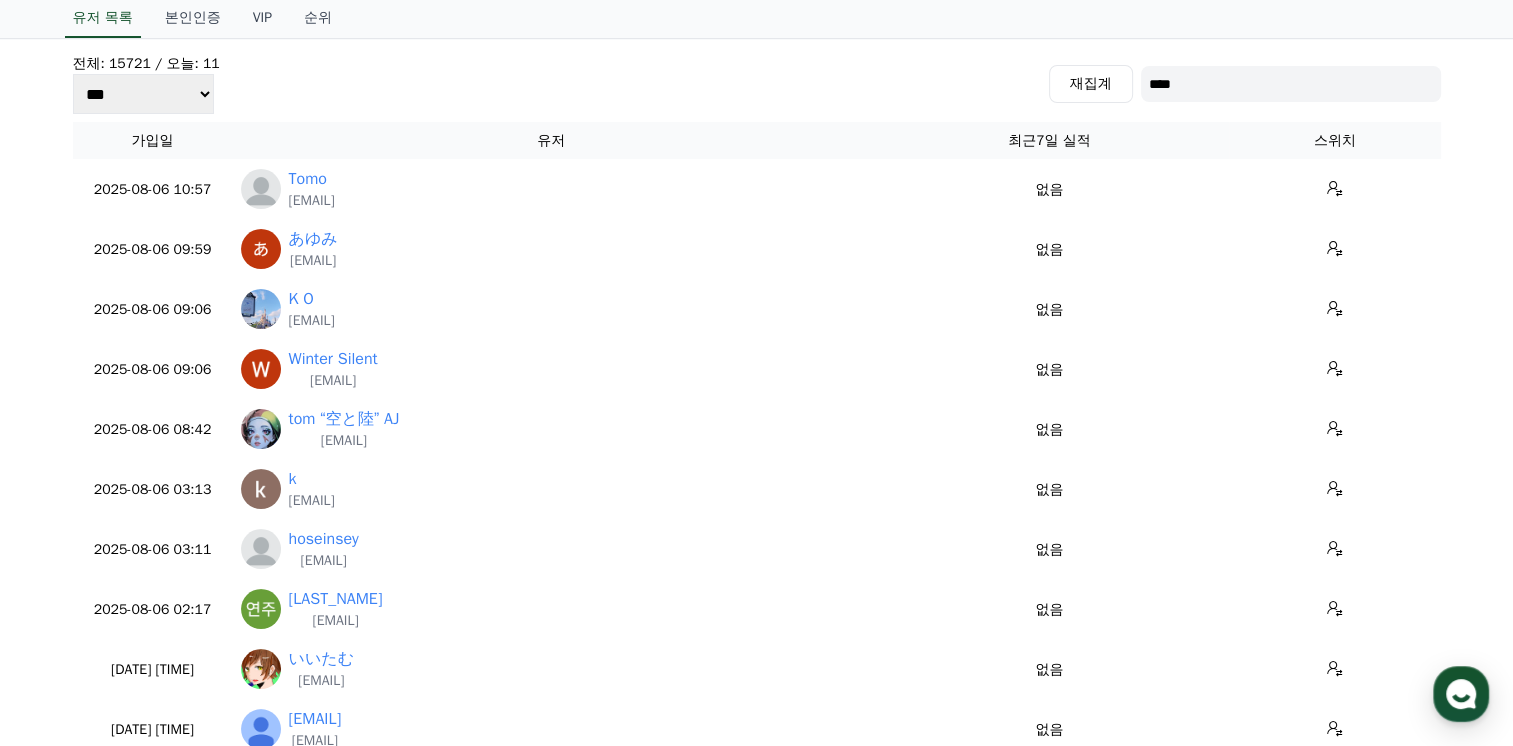 type on "****" 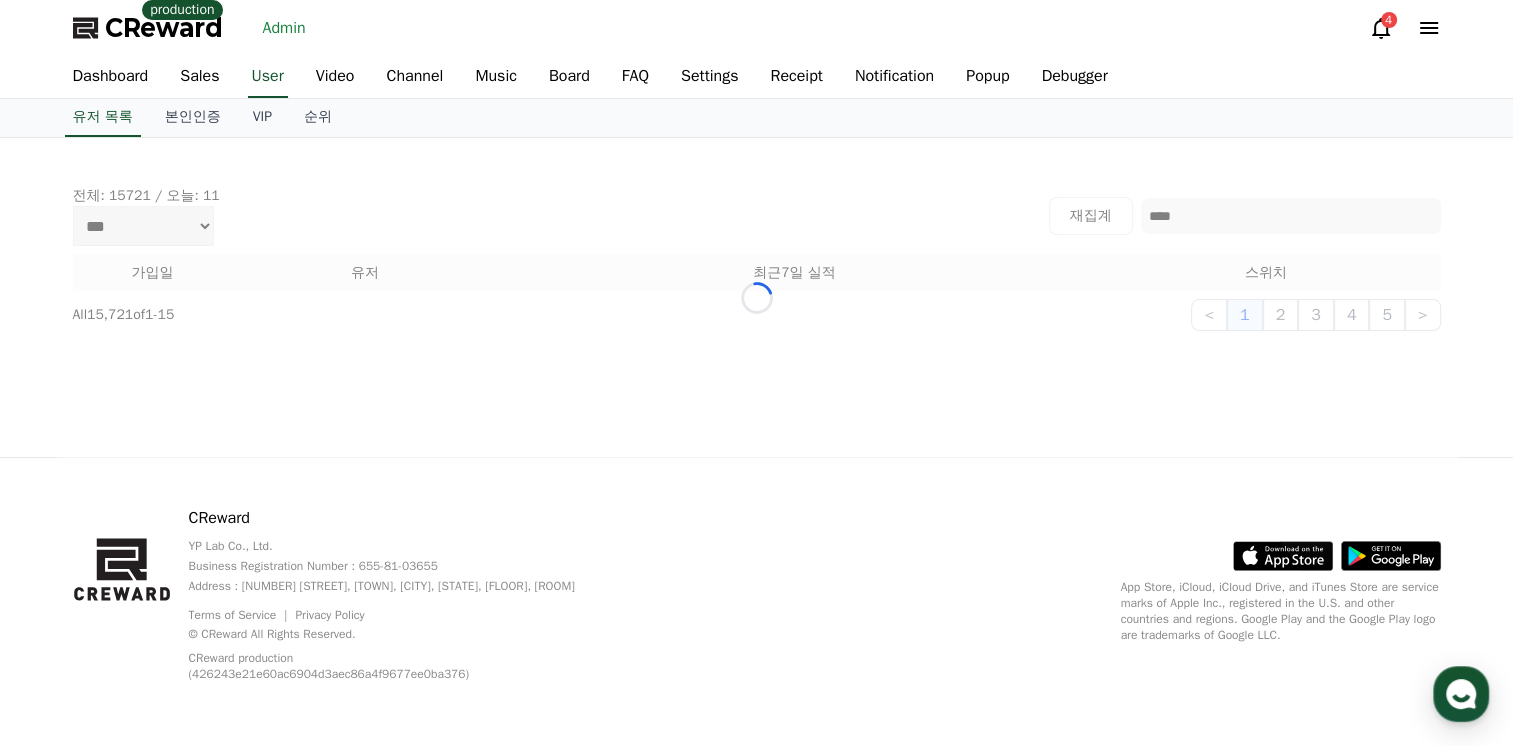 scroll, scrollTop: 0, scrollLeft: 0, axis: both 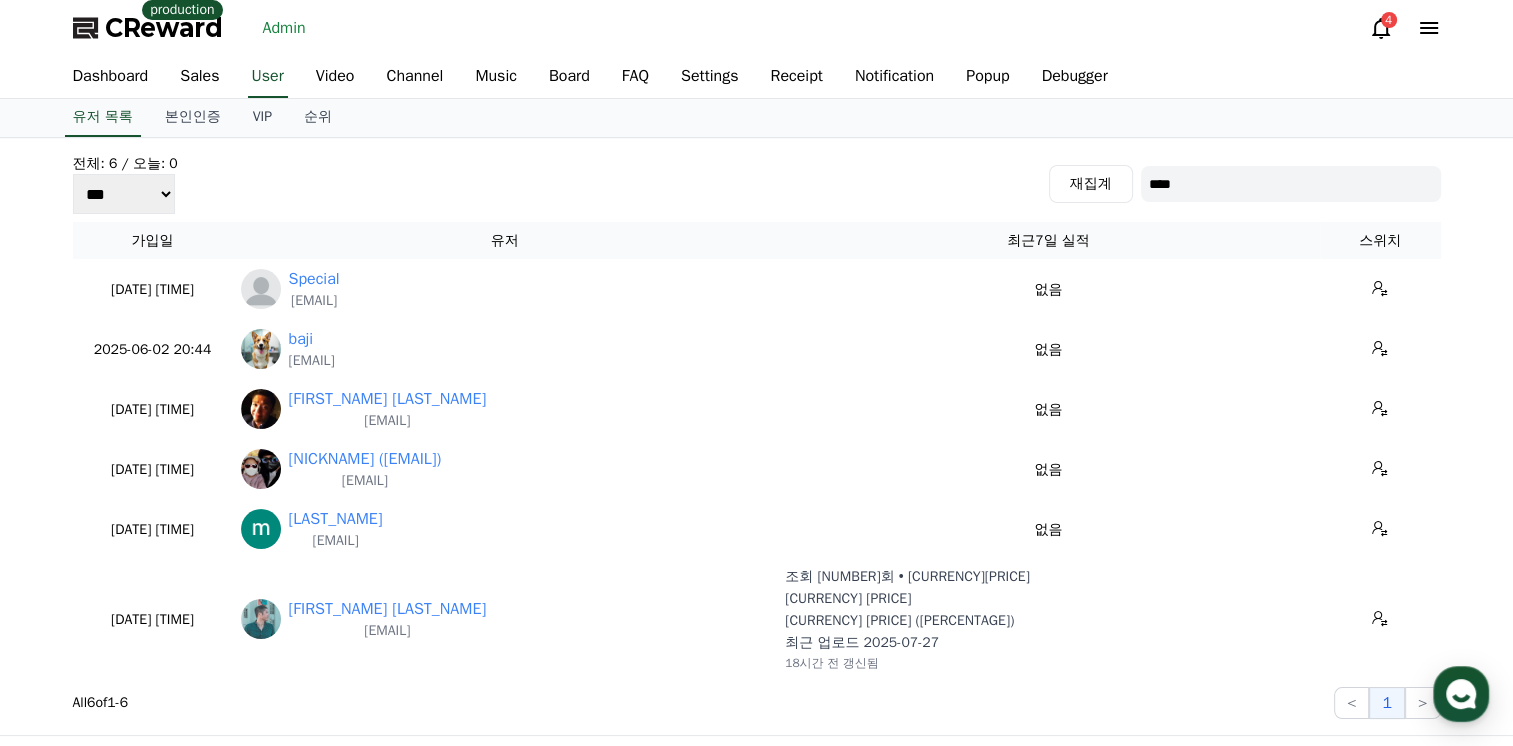 click on "전체: 6 / 오늘: 0   *** *** ***     재집계   ****" at bounding box center [757, 184] 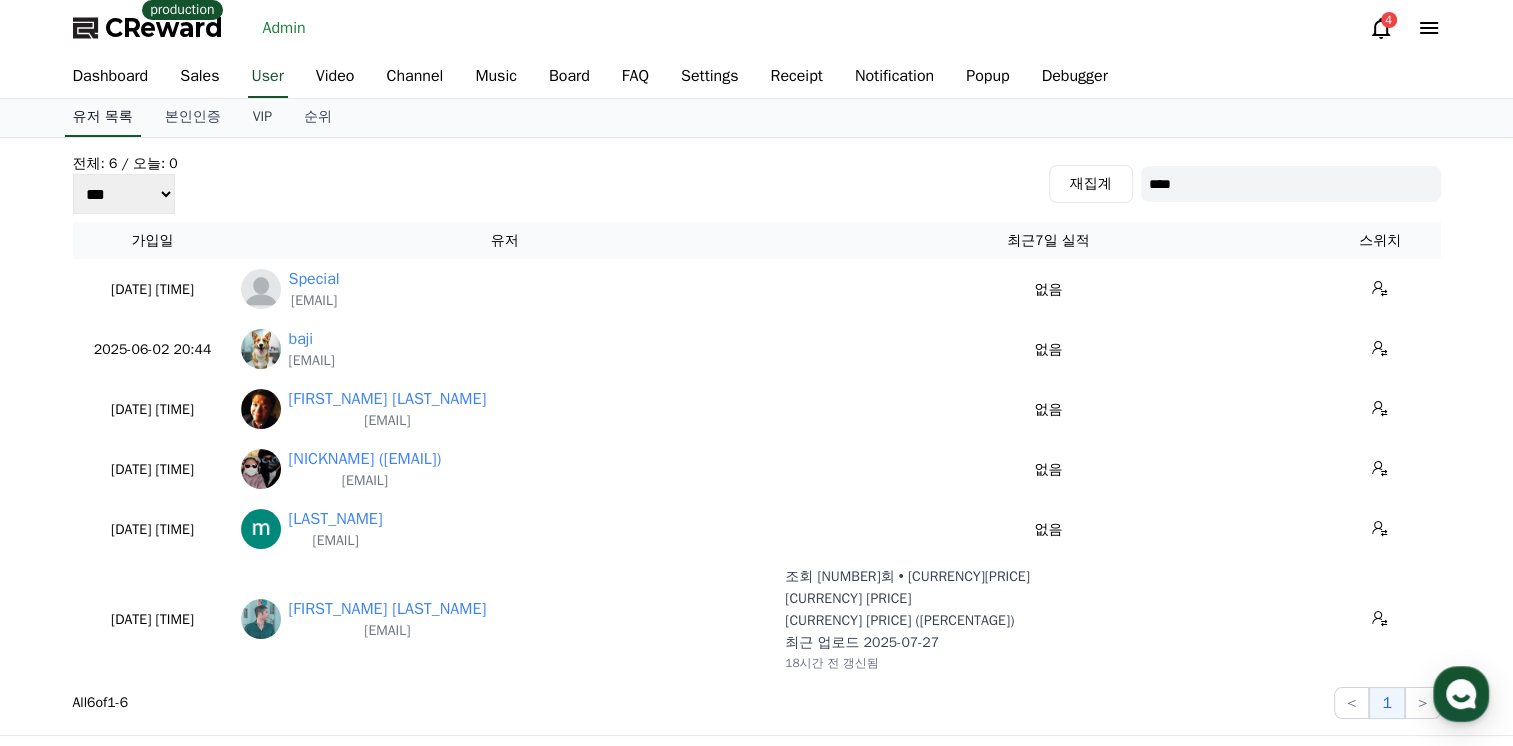 click on "유저 목록" at bounding box center [103, 118] 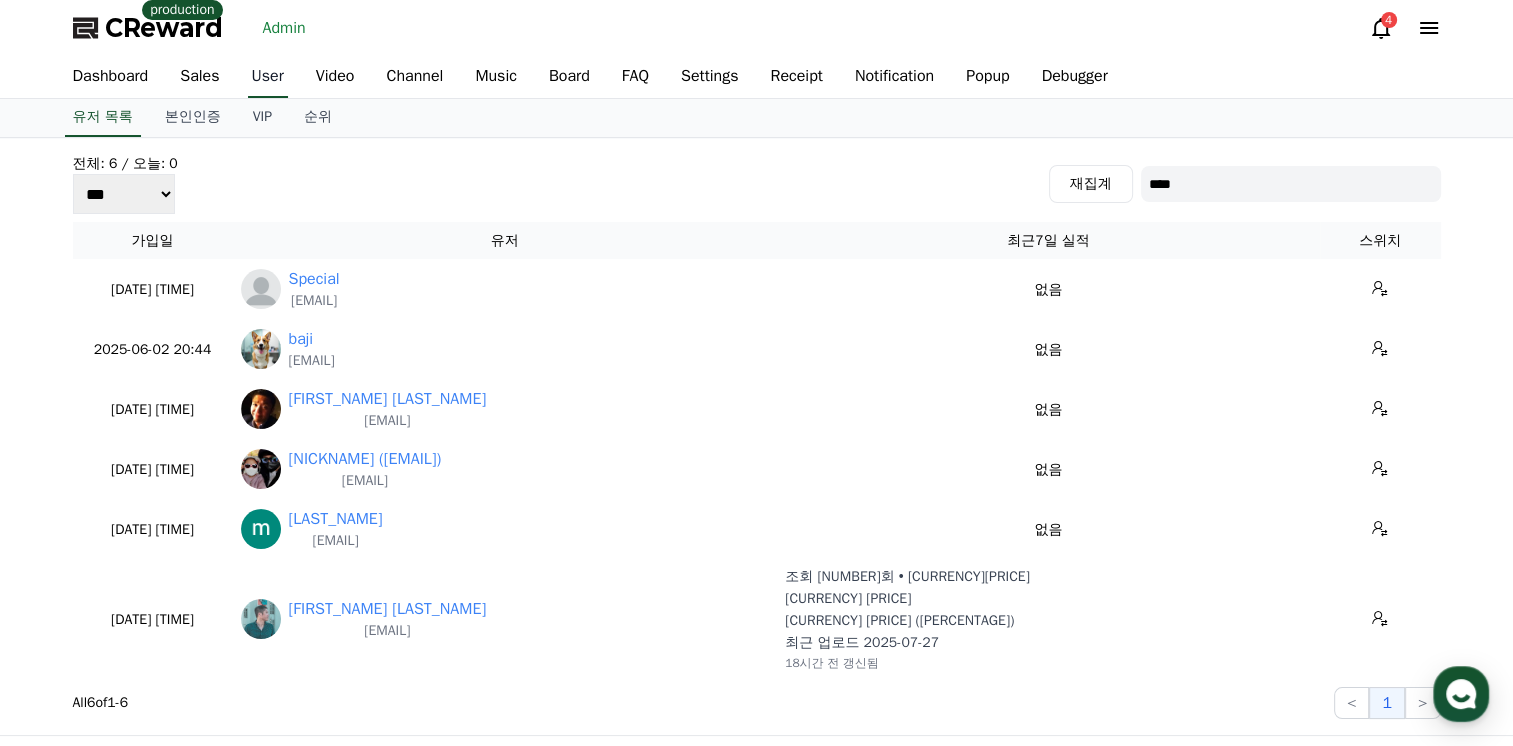 click on "User" at bounding box center (268, 77) 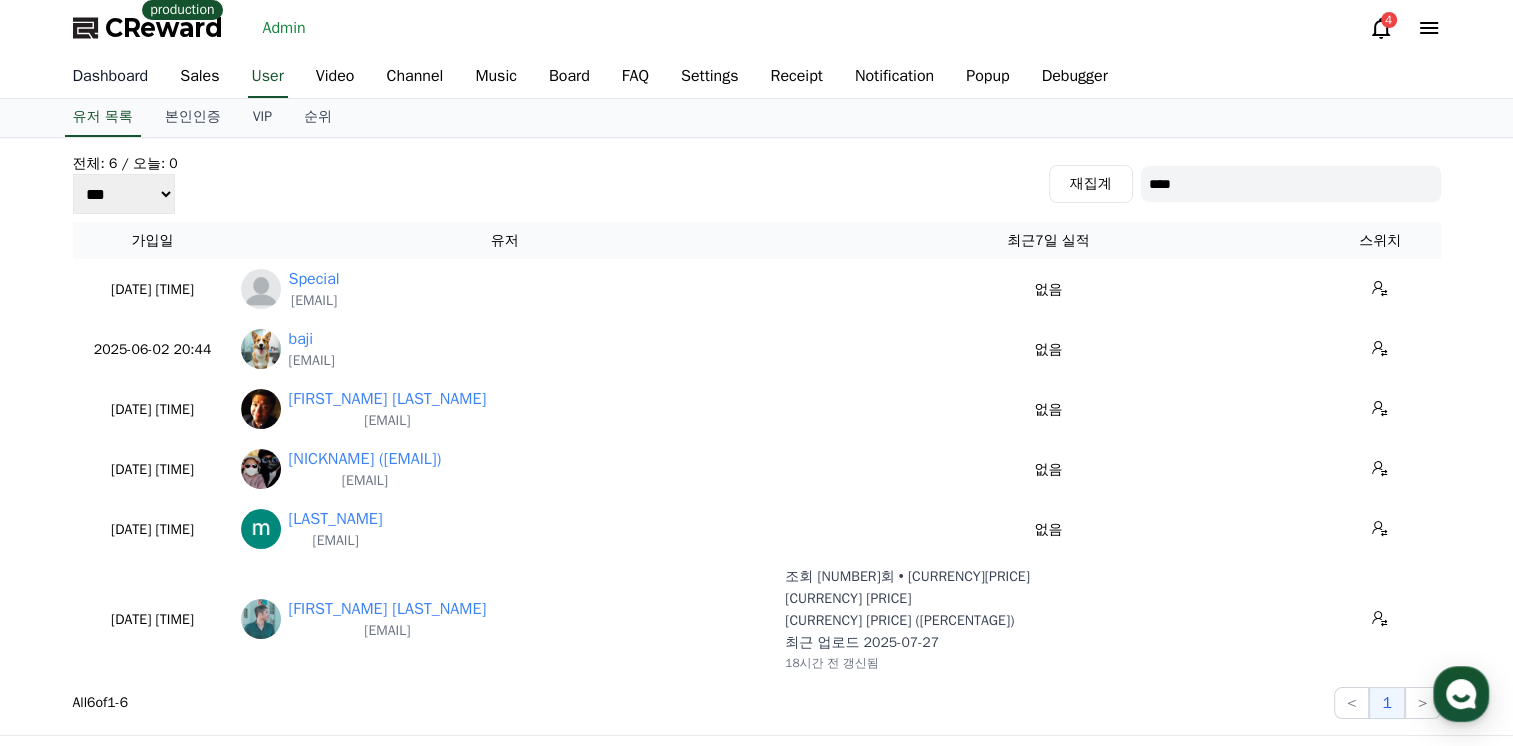 click on "Dashboard" at bounding box center [111, 77] 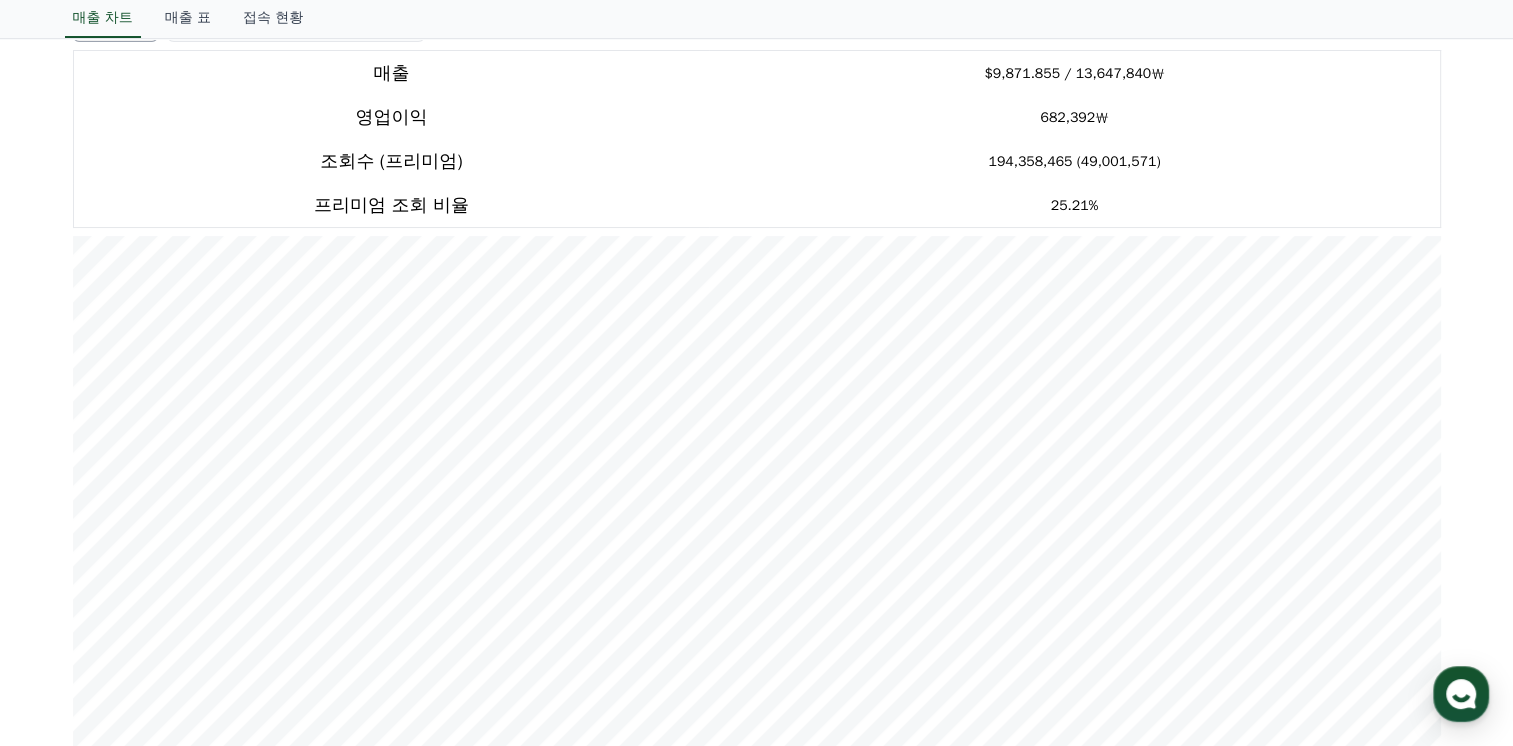 scroll, scrollTop: 0, scrollLeft: 0, axis: both 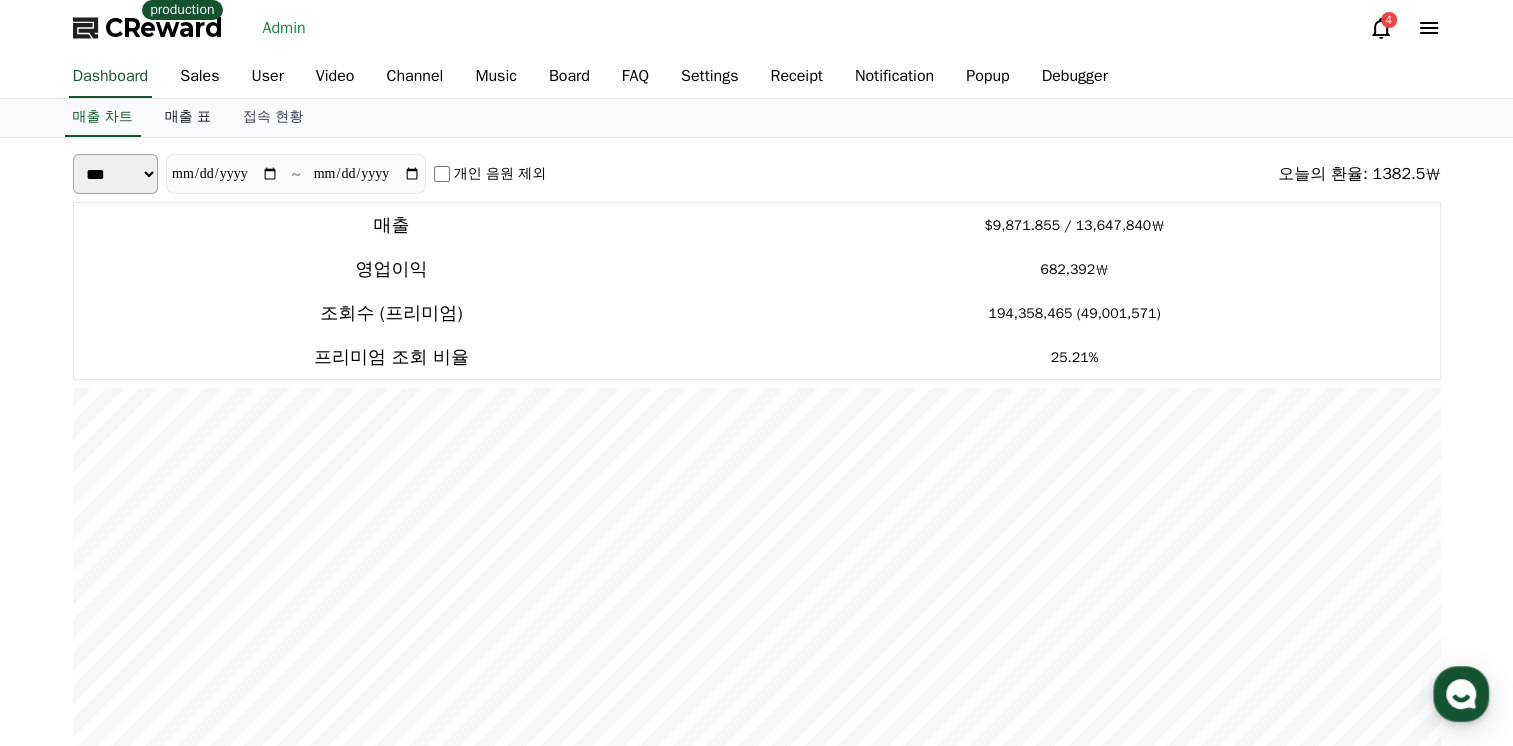 click on "매출 표" at bounding box center [188, 118] 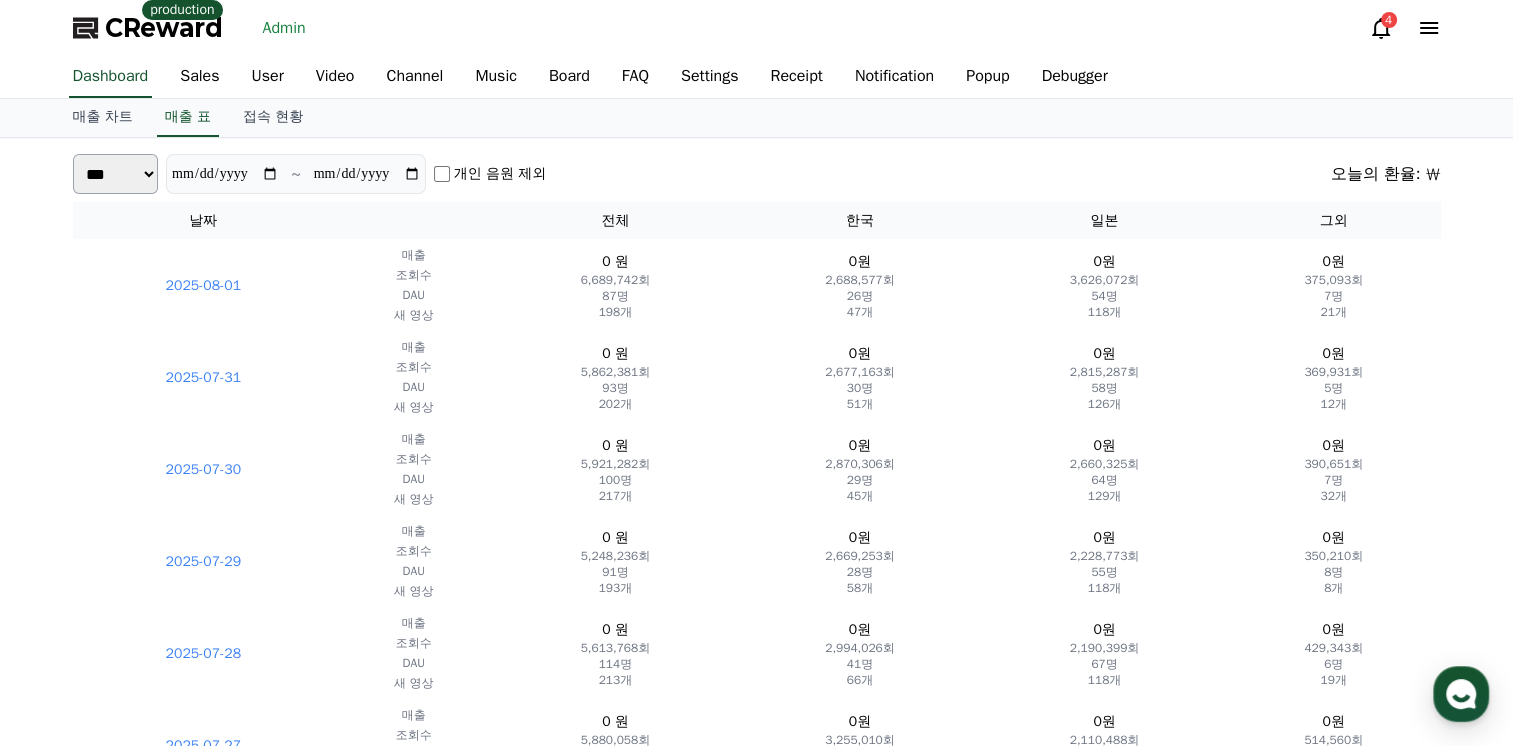 scroll, scrollTop: 0, scrollLeft: 0, axis: both 